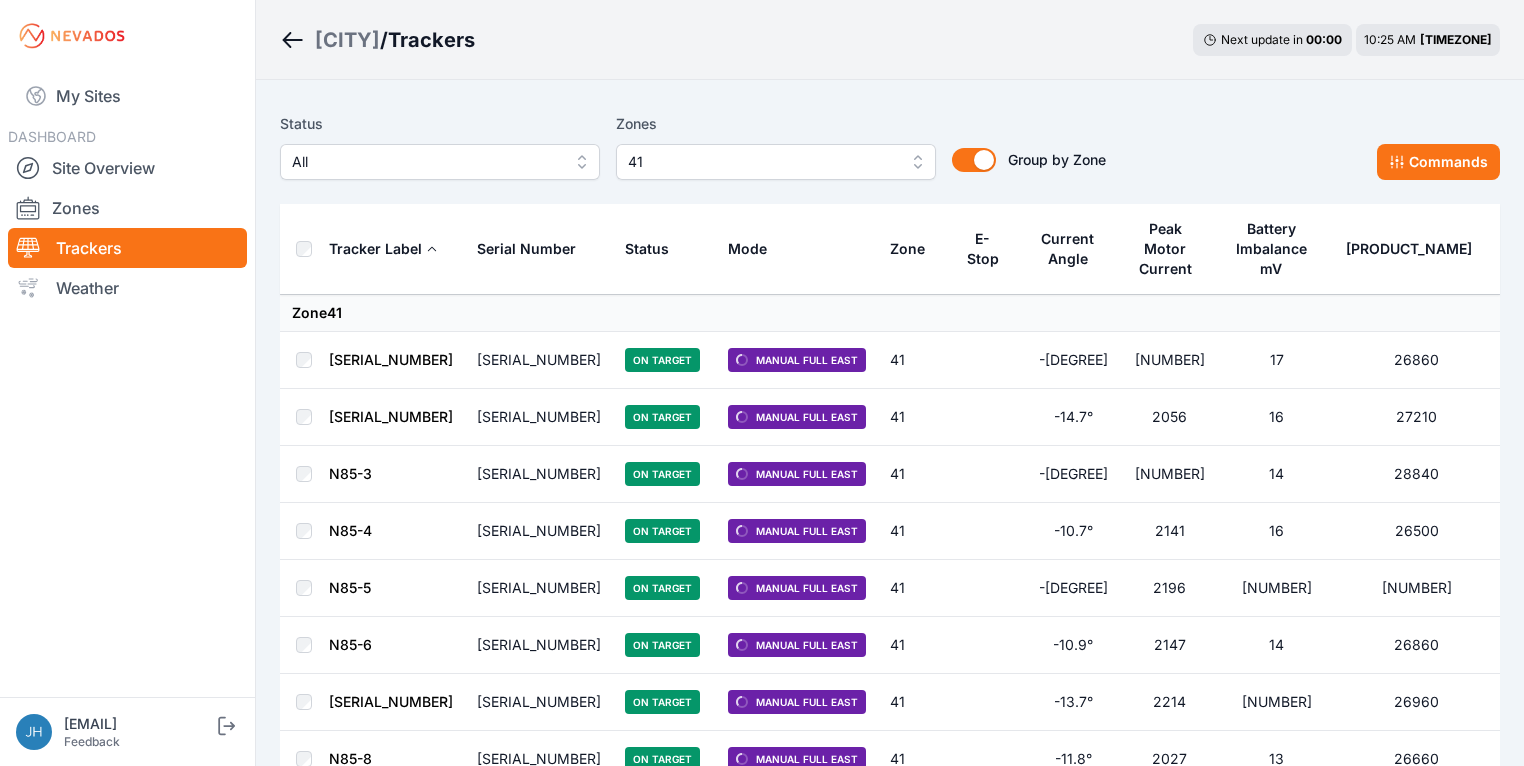 scroll, scrollTop: 0, scrollLeft: 0, axis: both 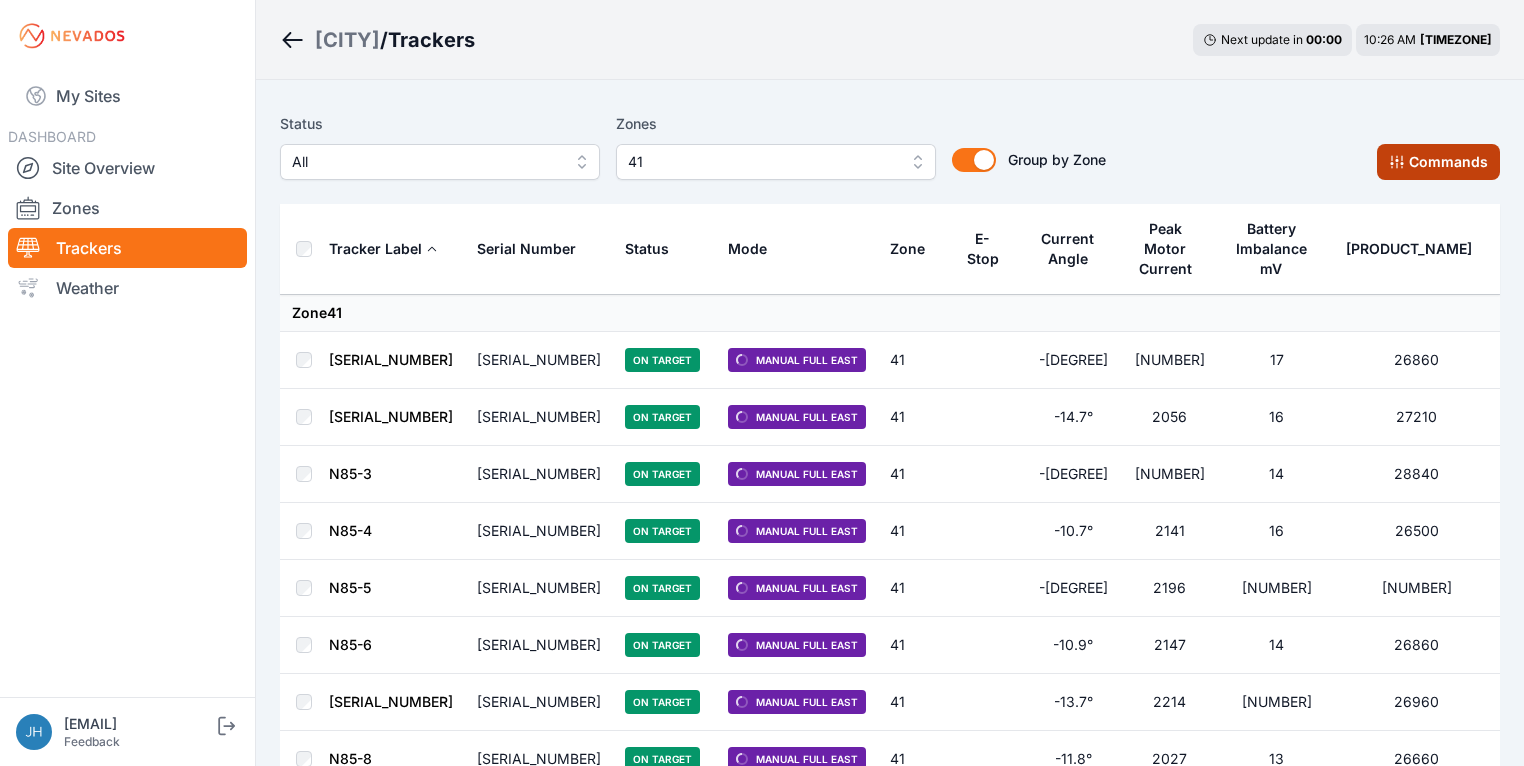 click on "Commands" at bounding box center (1438, 162) 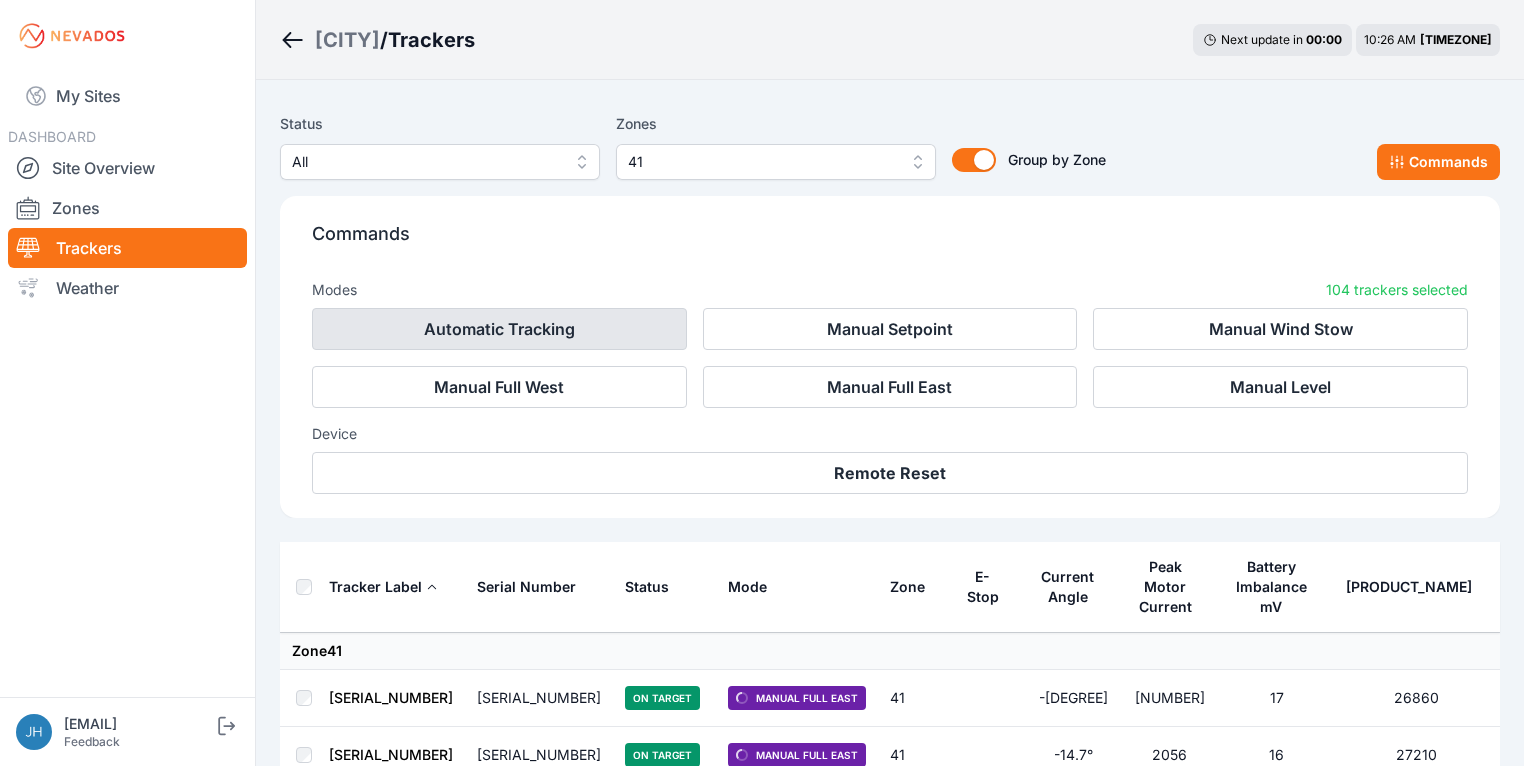 click on "Automatic Tracking" at bounding box center (499, 329) 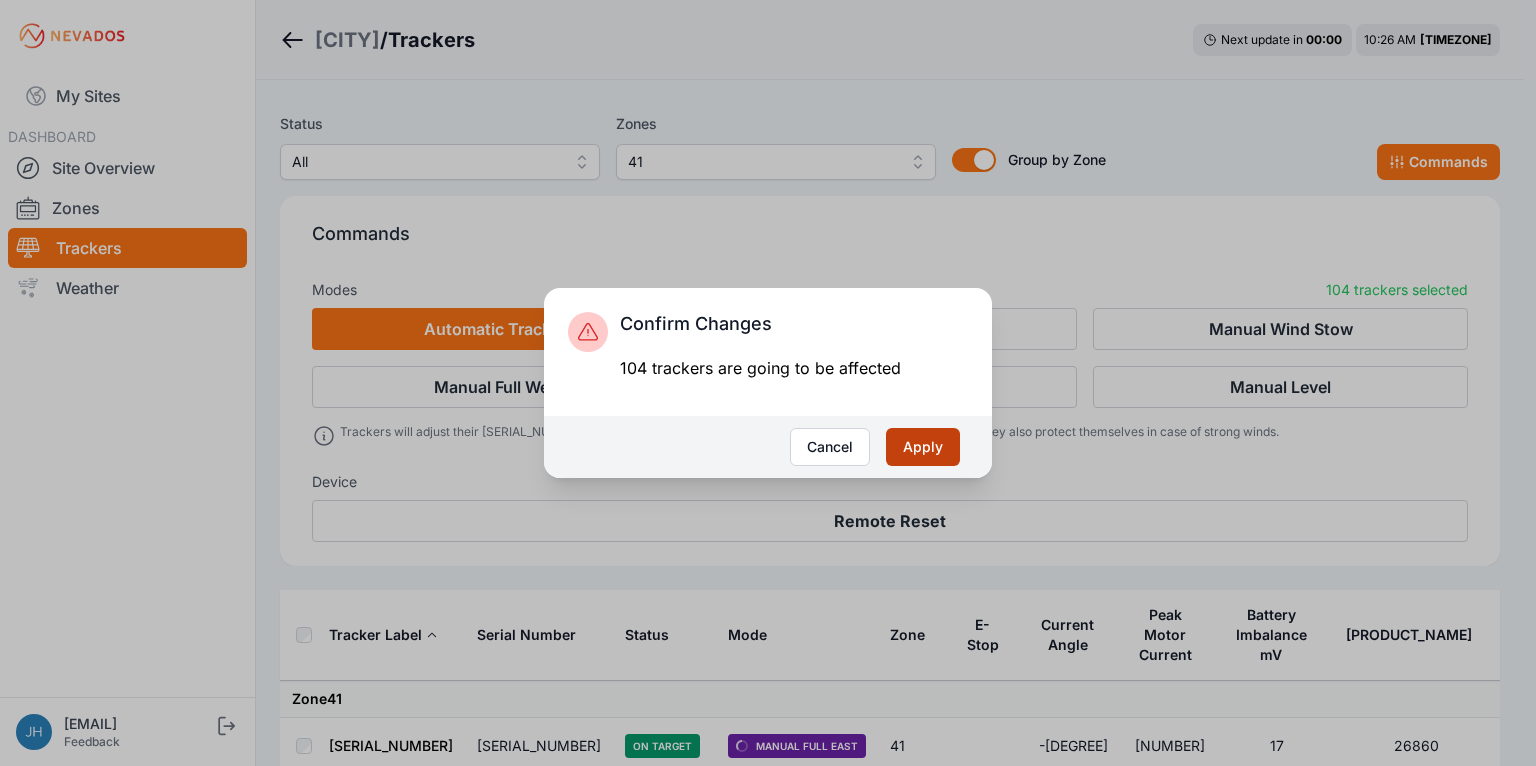 click on "[TEXT]" at bounding box center (923, 447) 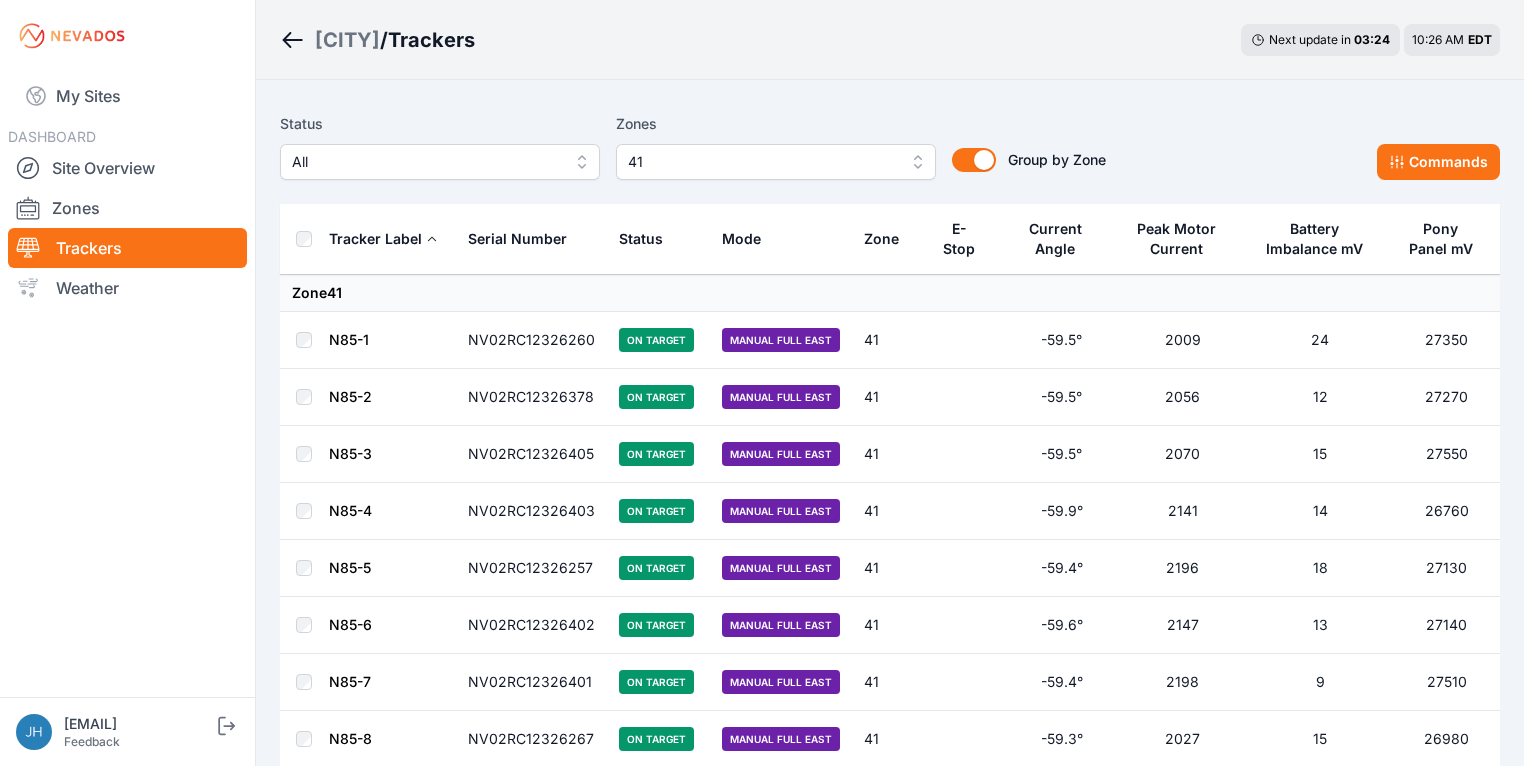 scroll, scrollTop: 0, scrollLeft: 0, axis: both 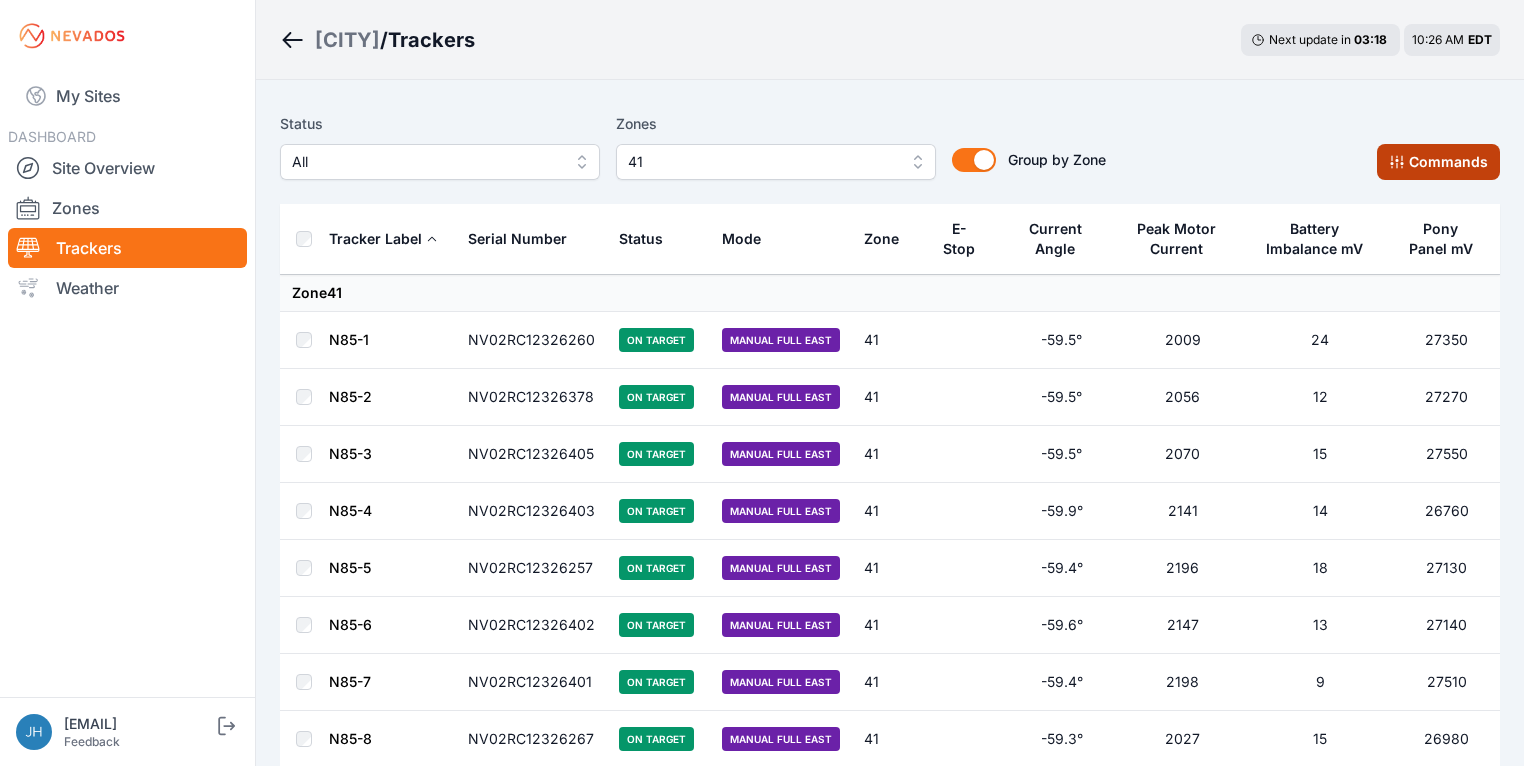 click on "Commands" at bounding box center (1438, 162) 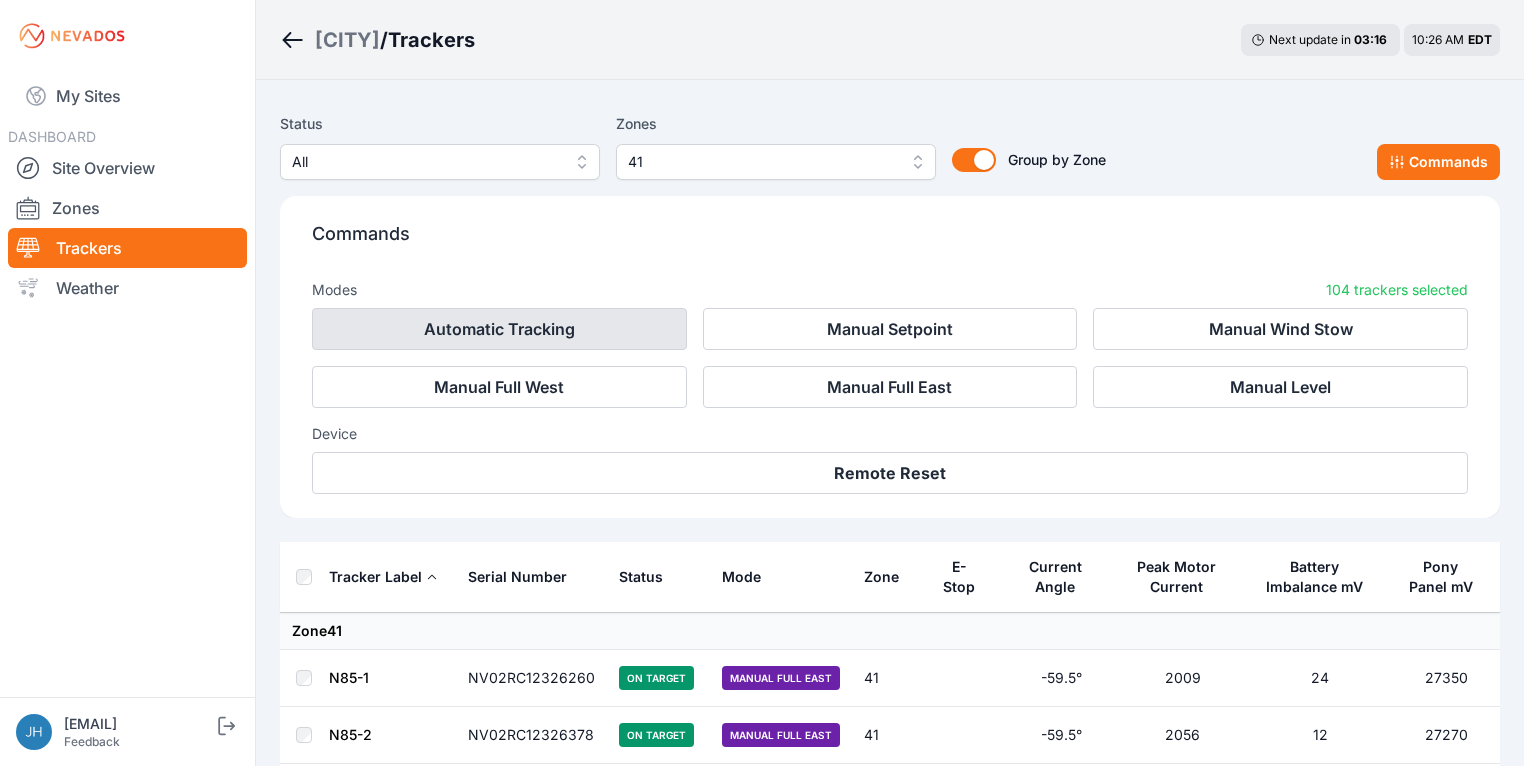 click on "Automatic Tracking" at bounding box center [499, 329] 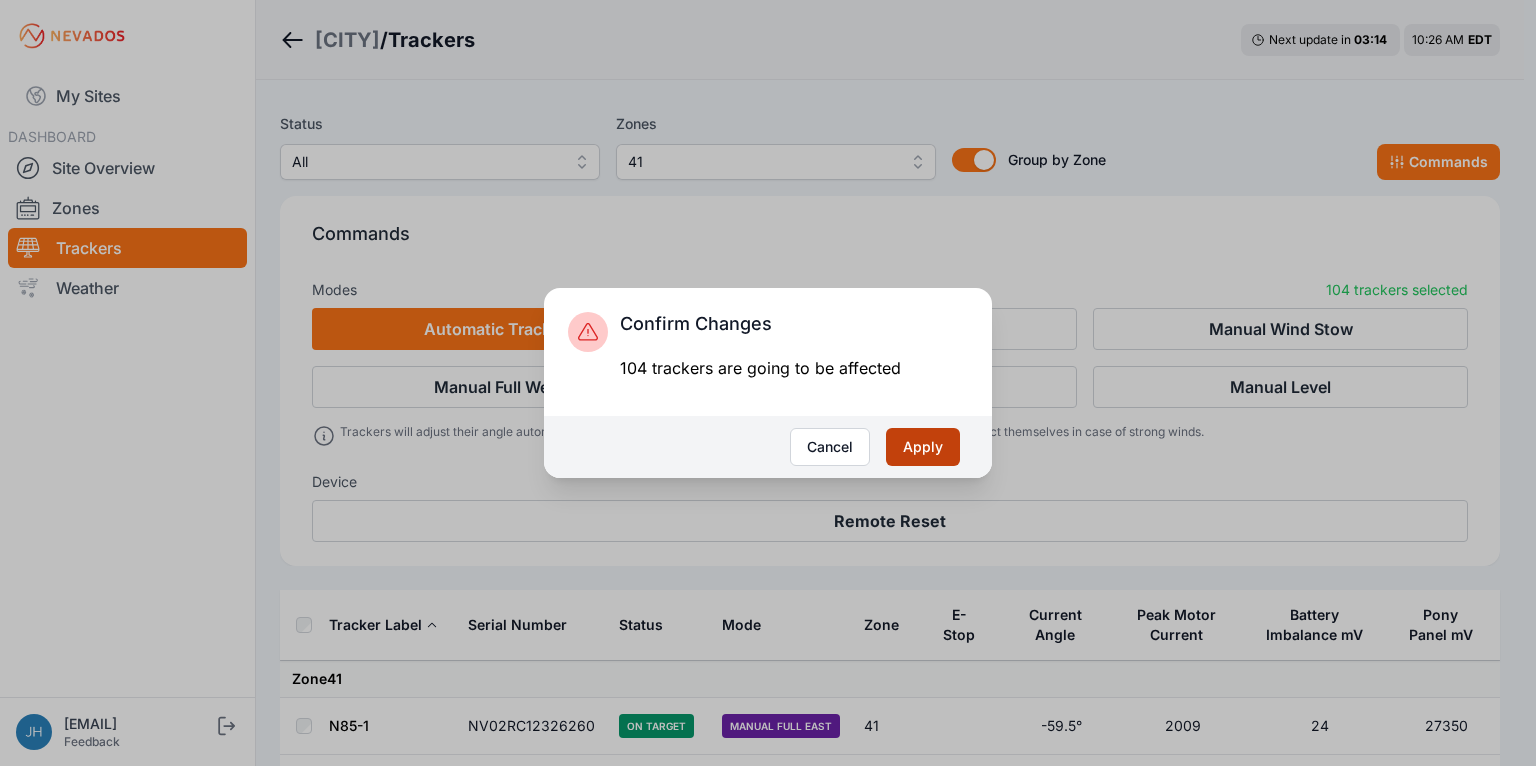 click on "[ACTION]" at bounding box center [923, 447] 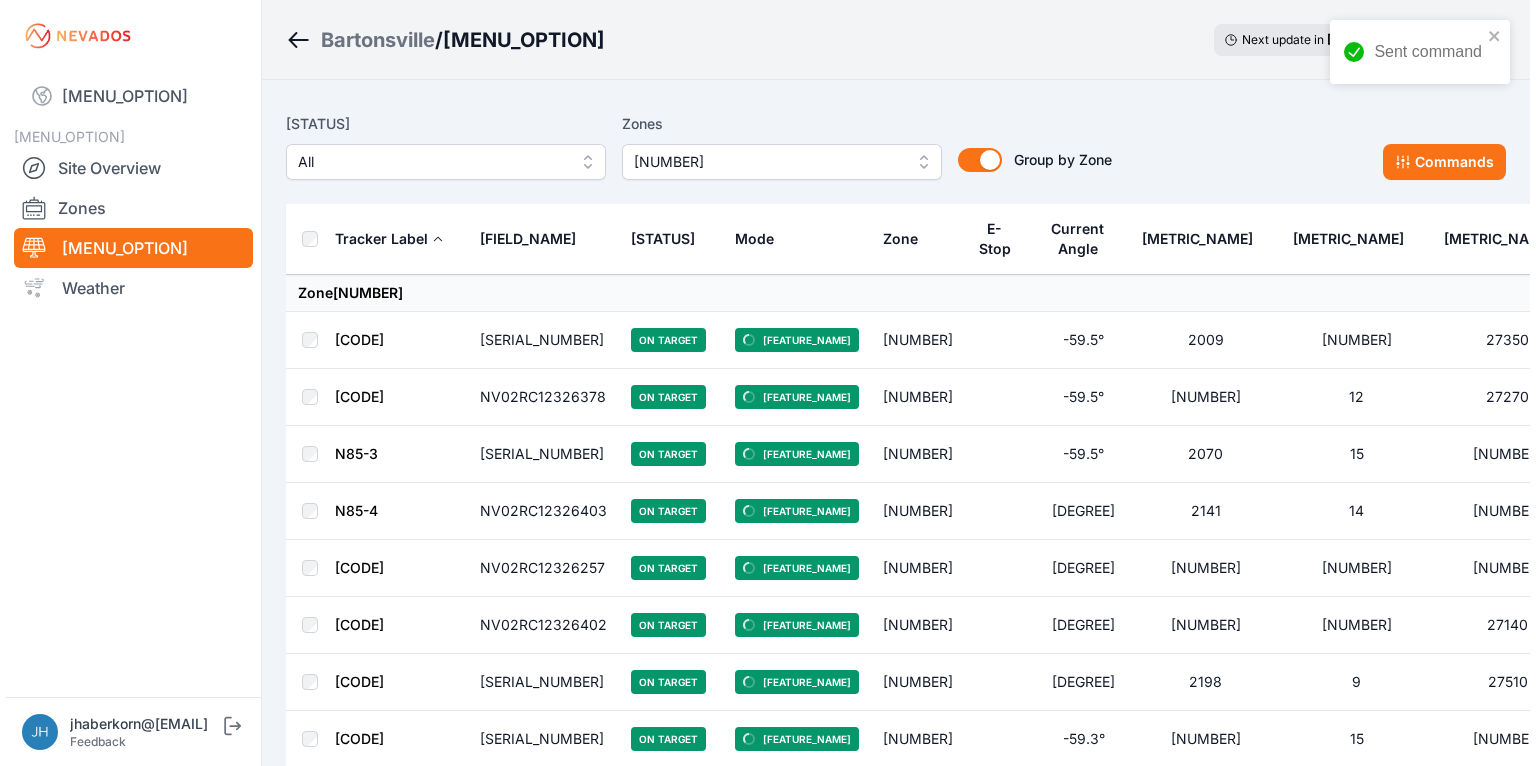 scroll, scrollTop: 0, scrollLeft: 0, axis: both 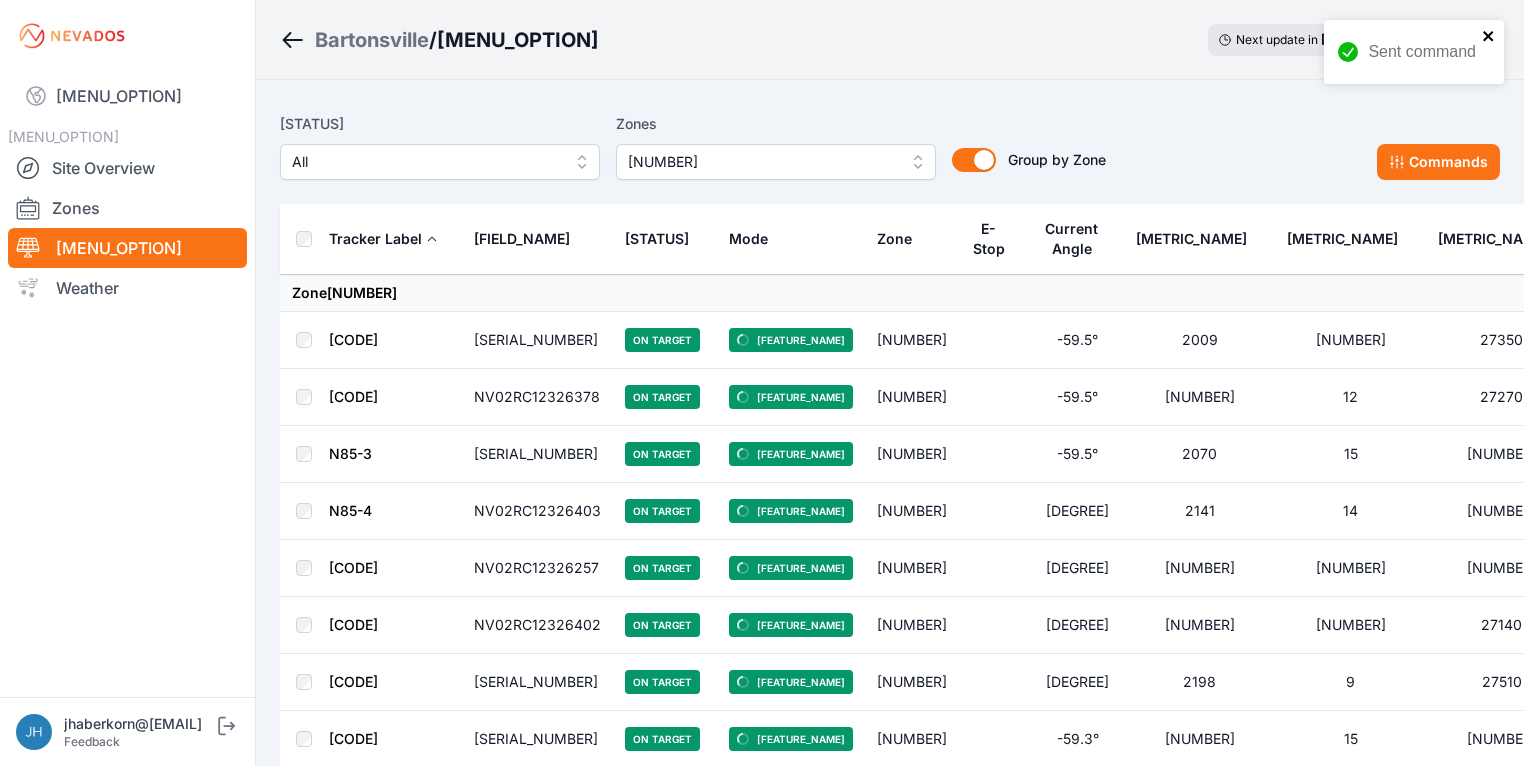 click at bounding box center (1489, 36) 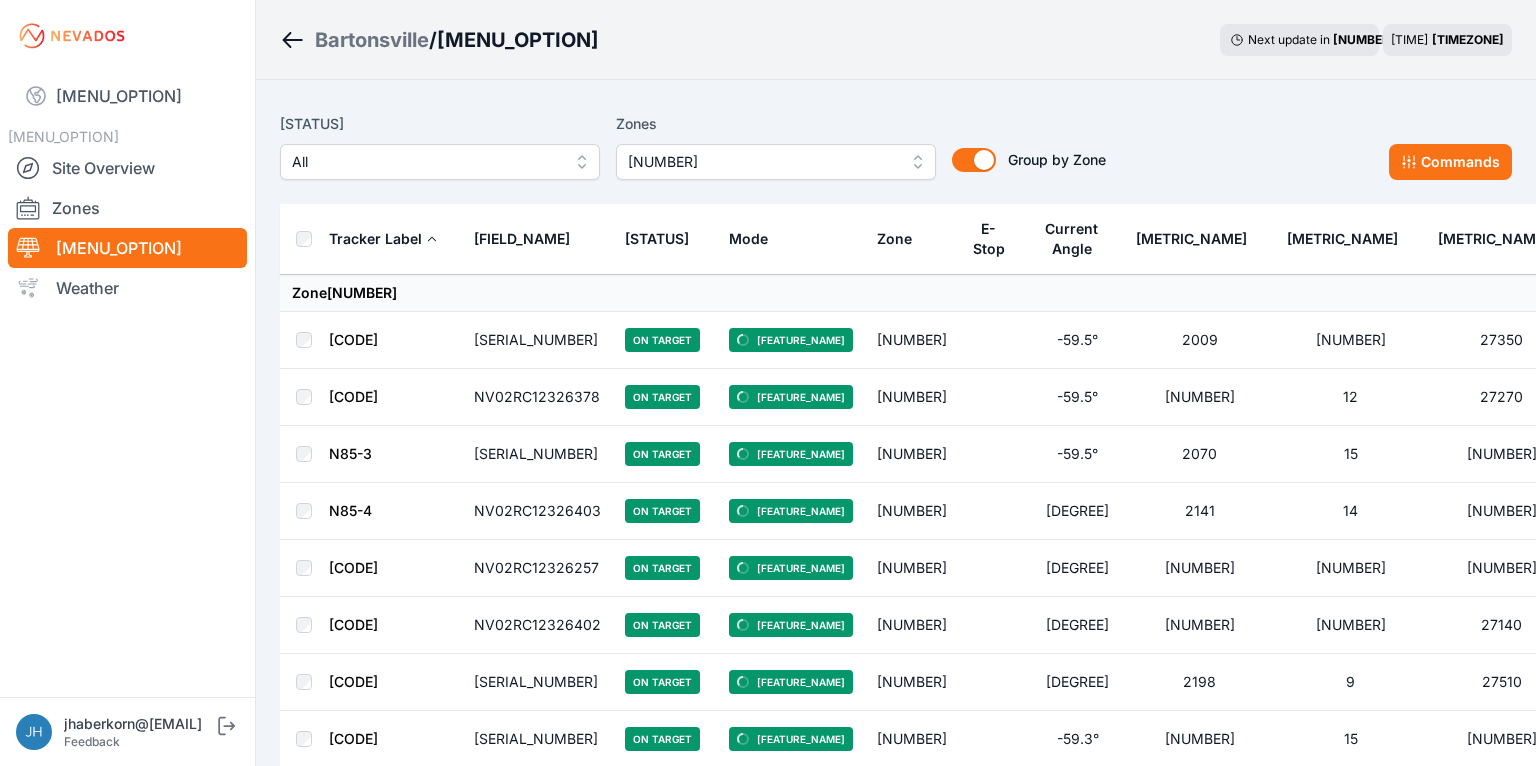 click on "41" at bounding box center [776, 162] 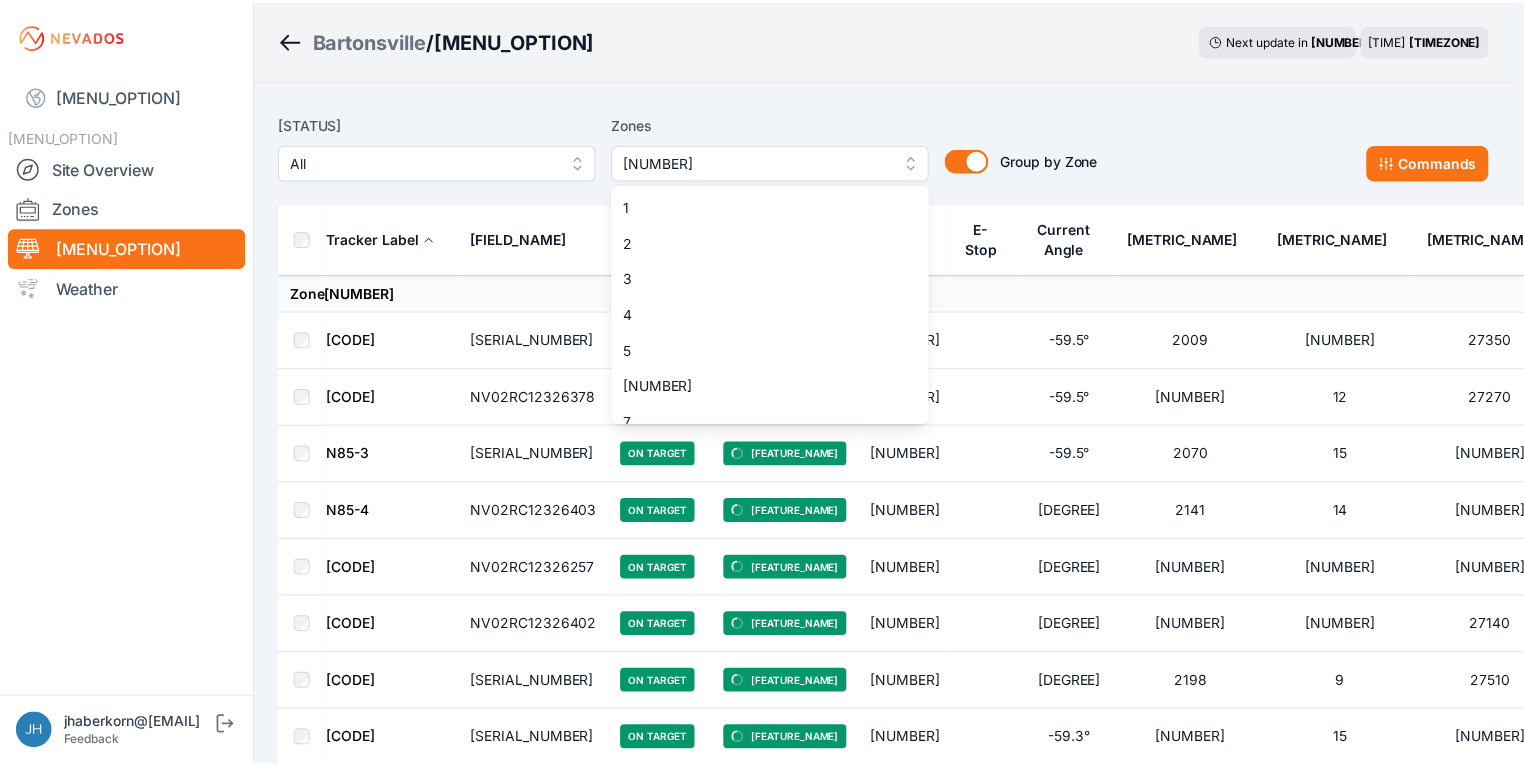 scroll, scrollTop: 1564, scrollLeft: 0, axis: vertical 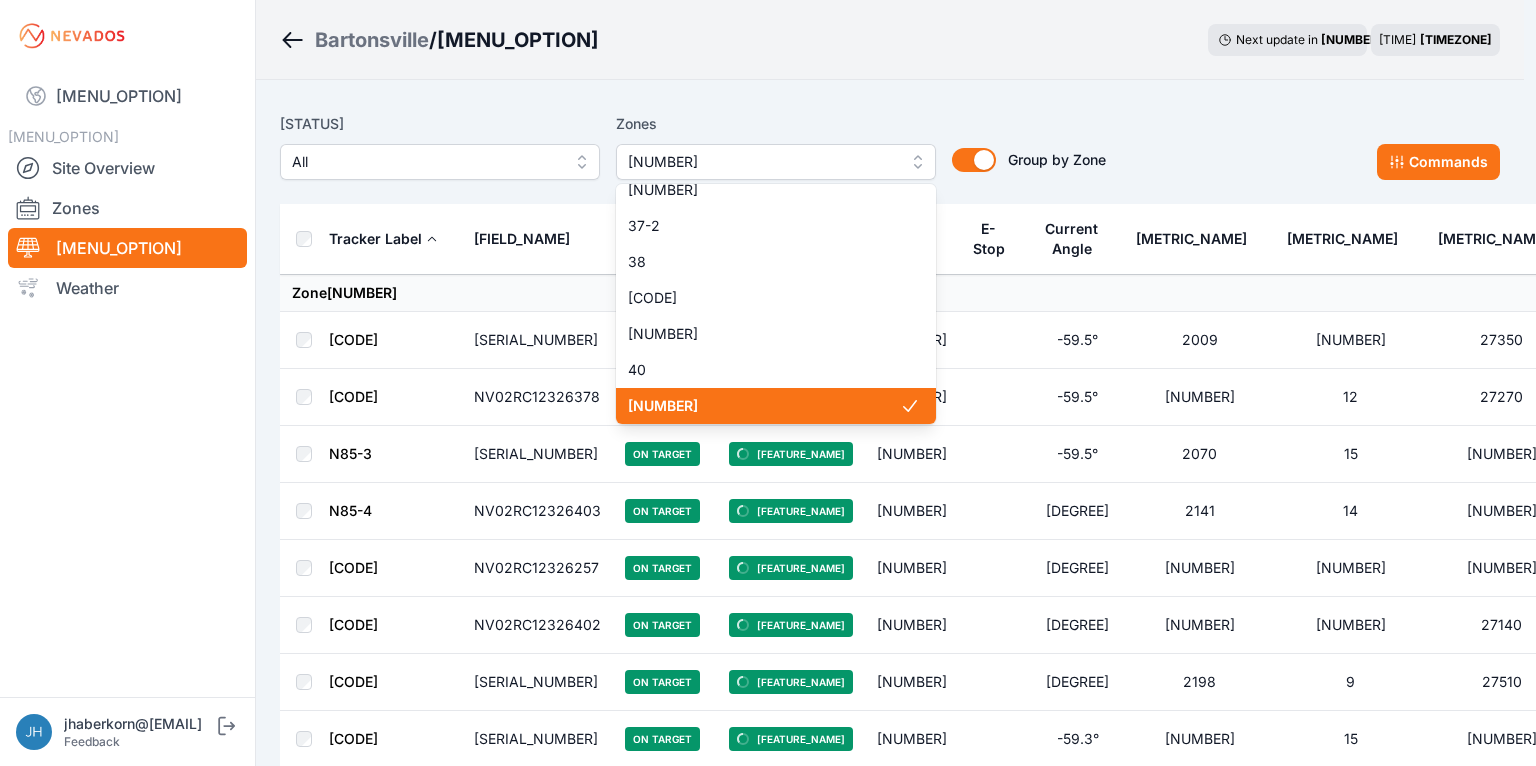 drag, startPoint x: 839, startPoint y: 410, endPoint x: 822, endPoint y: 335, distance: 76.902534 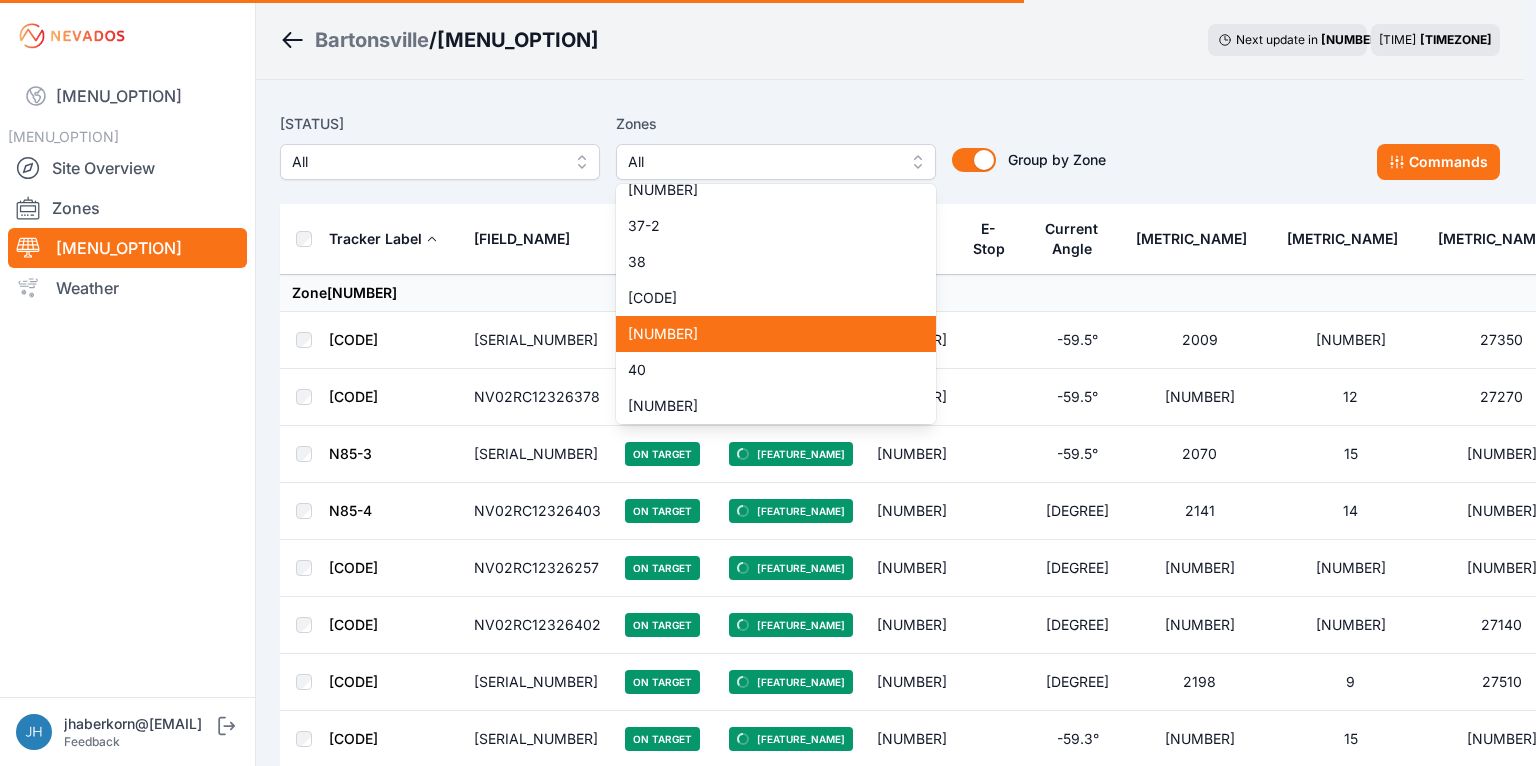 drag, startPoint x: 822, startPoint y: 334, endPoint x: 856, endPoint y: 324, distance: 35.44009 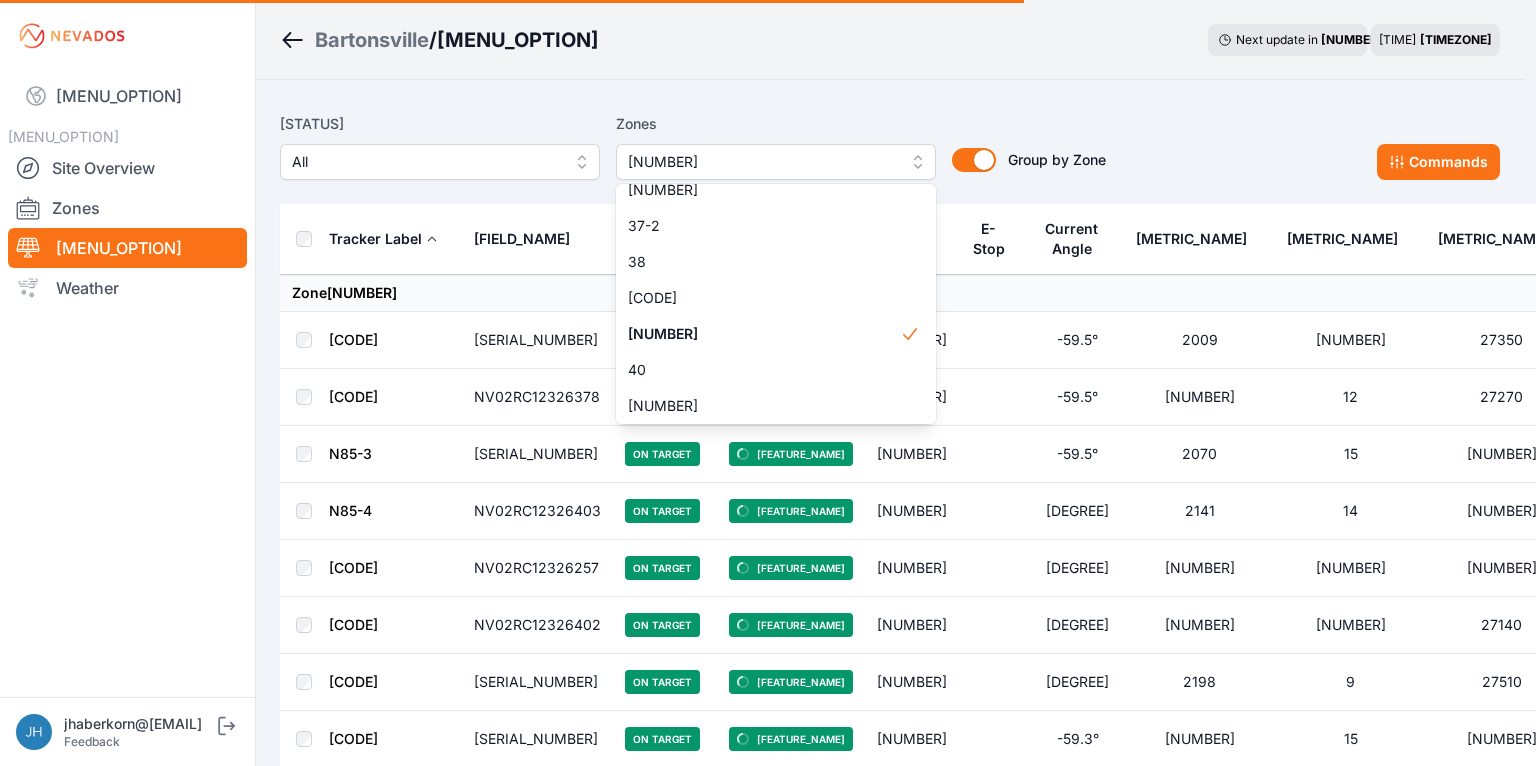 click on "Status All Zones 39 1 2 3 4 5 6 7 8 9 10 11 11-2 12 13 14 15 16 17 18 18-2 19 19-2 20 21 22 23 24 25 26 27 28 29 30 31 32 32-2 33 33-2 34 34-2 35 35-2 36 37 37-2 38 38-2 39 40 41 Group by Zone Group by Zone Commands" at bounding box center (890, 146) 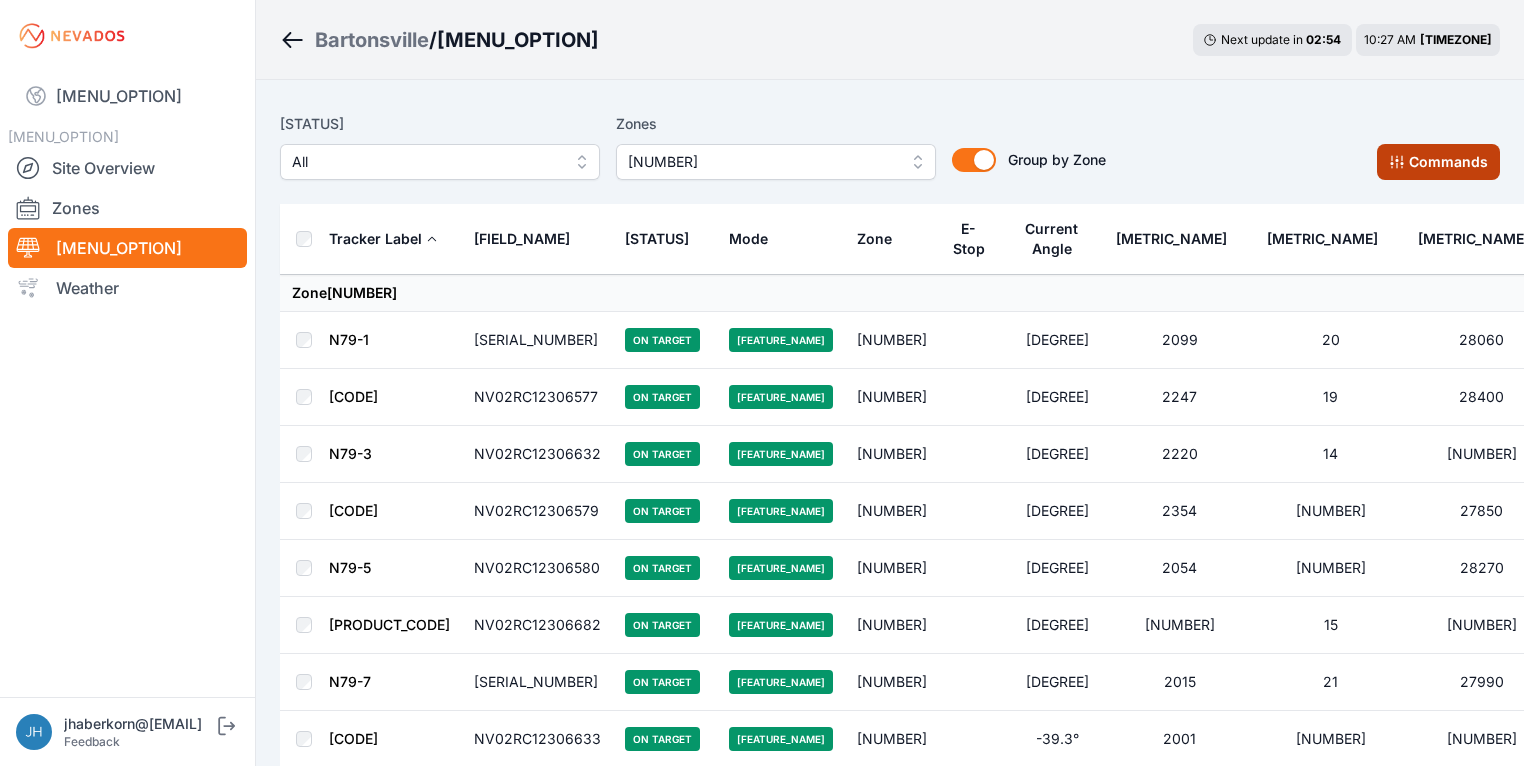 click on "••••••••" at bounding box center [1438, 162] 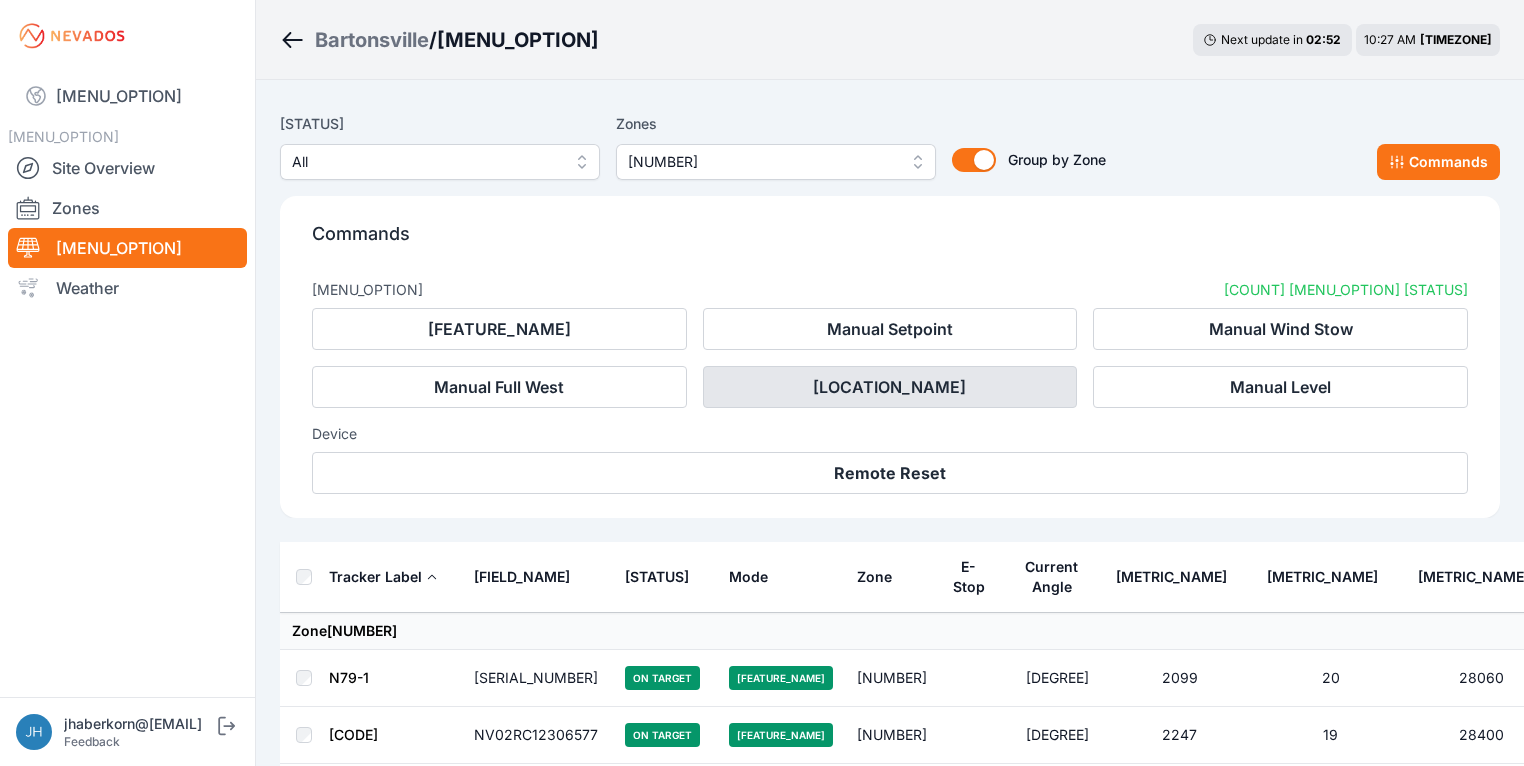 click on "•••••• •••• ••••" at bounding box center [890, 387] 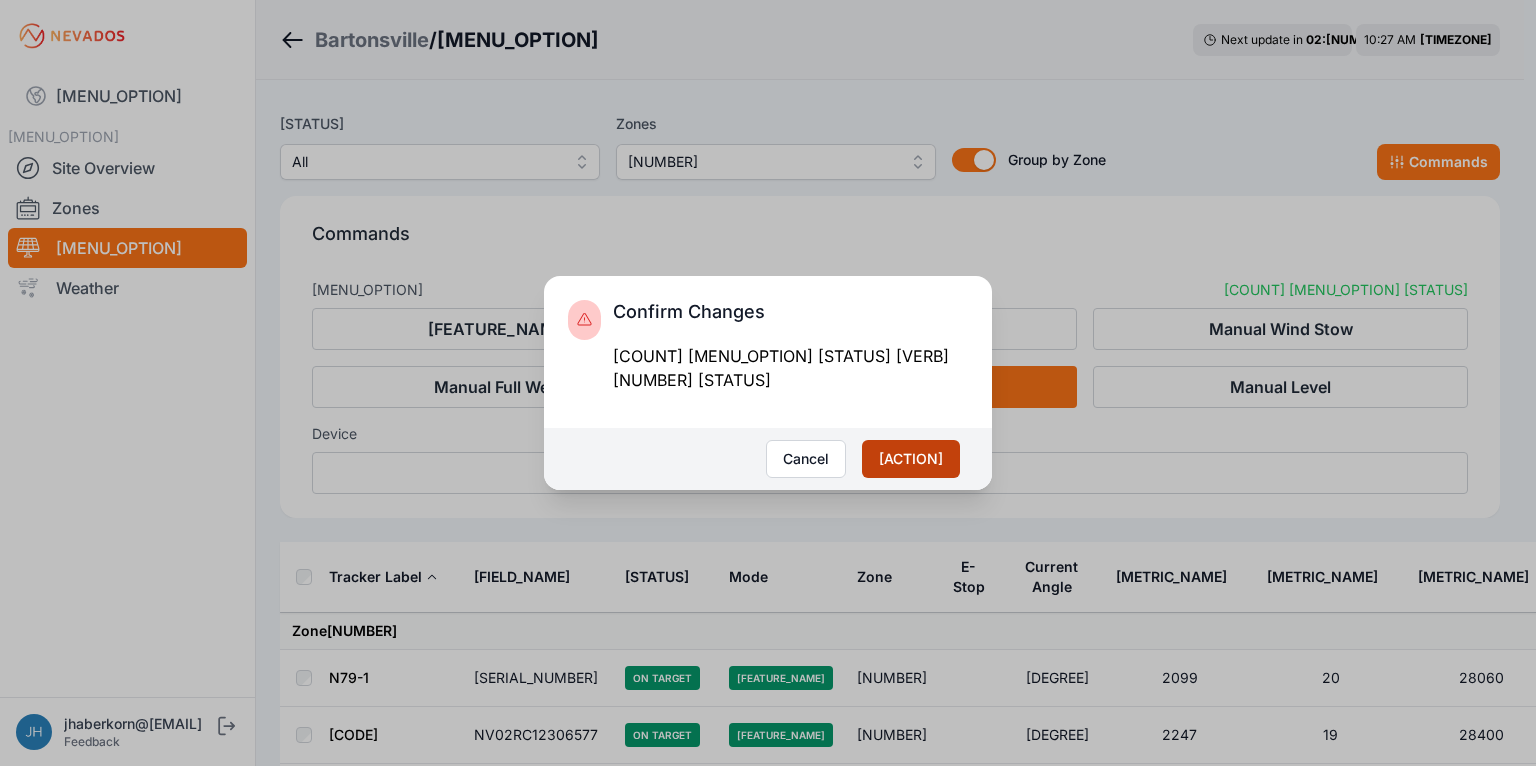 click on "•••••" at bounding box center [911, 459] 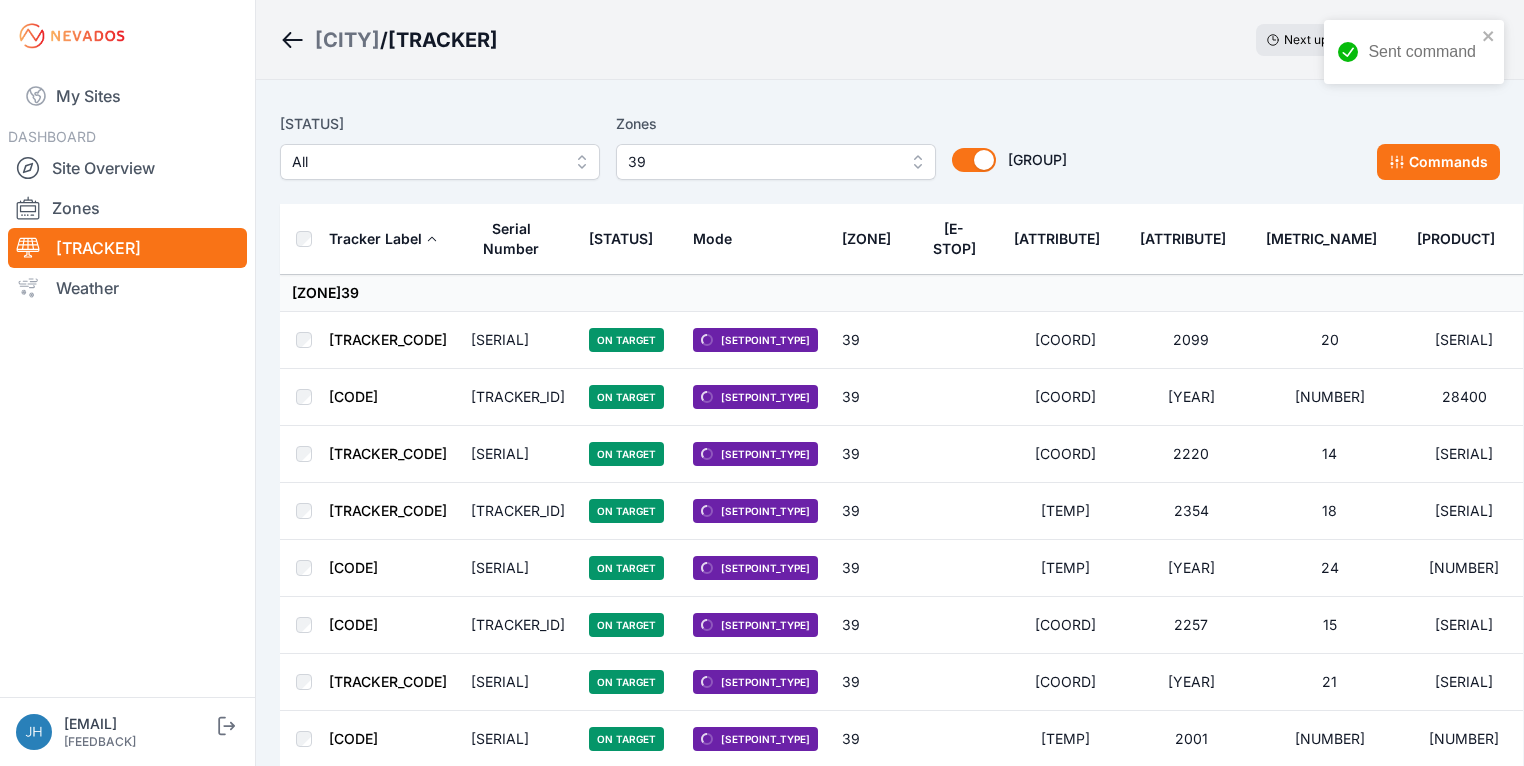scroll, scrollTop: 0, scrollLeft: 0, axis: both 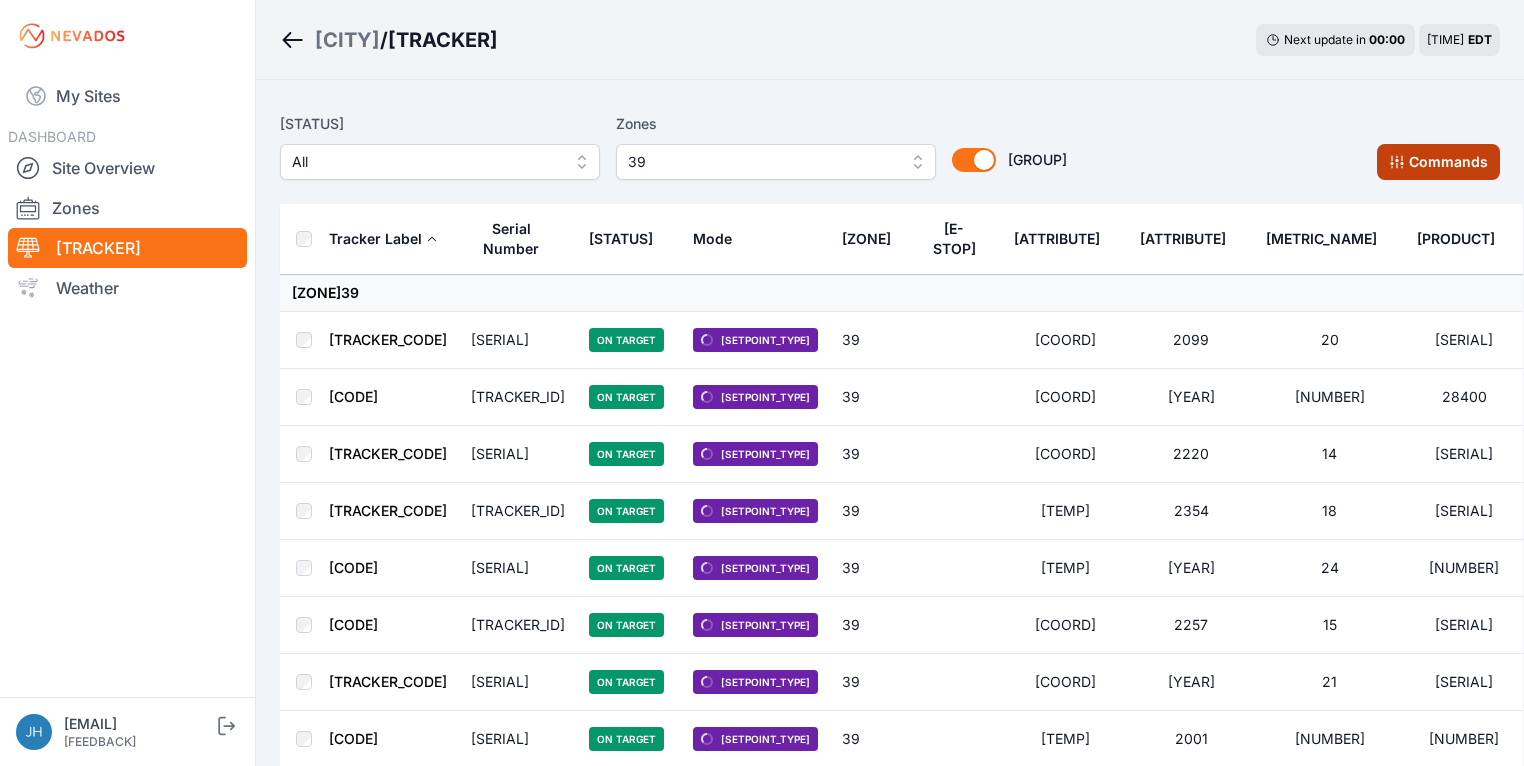 click on "[COMMAND]" at bounding box center [1438, 162] 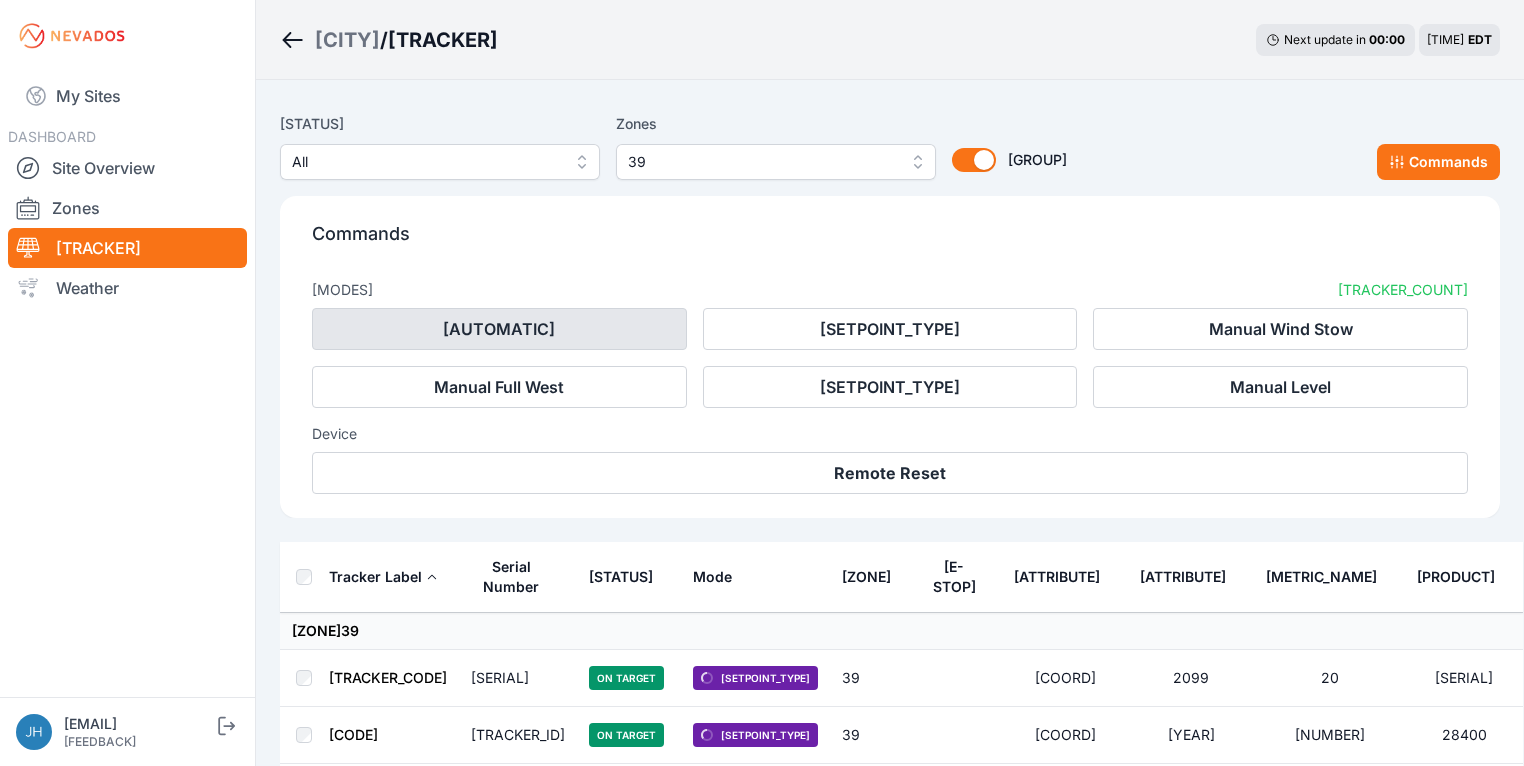 click on "[FEATURE_NAME]" at bounding box center [499, 329] 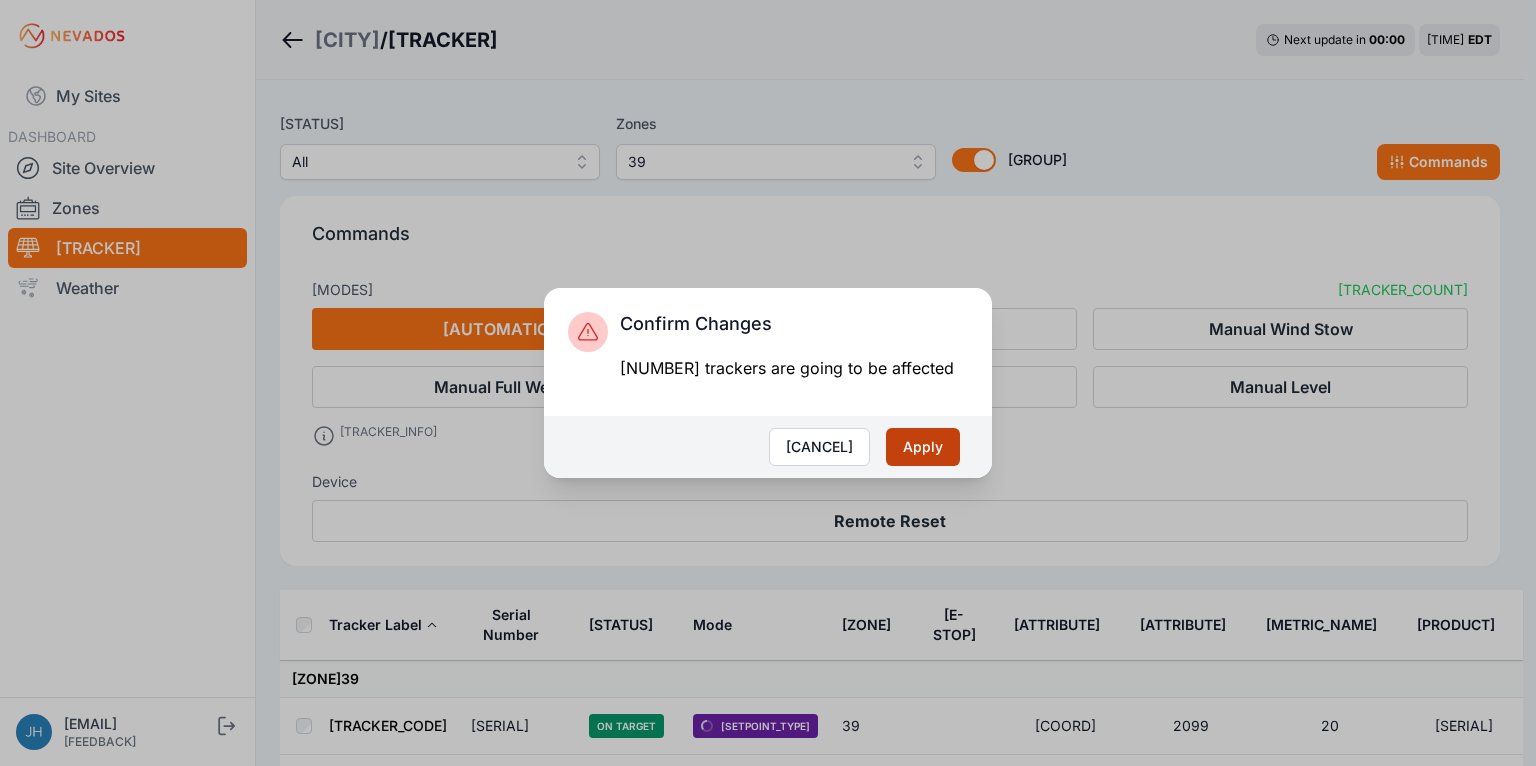 click on "[ACTION]" at bounding box center (923, 447) 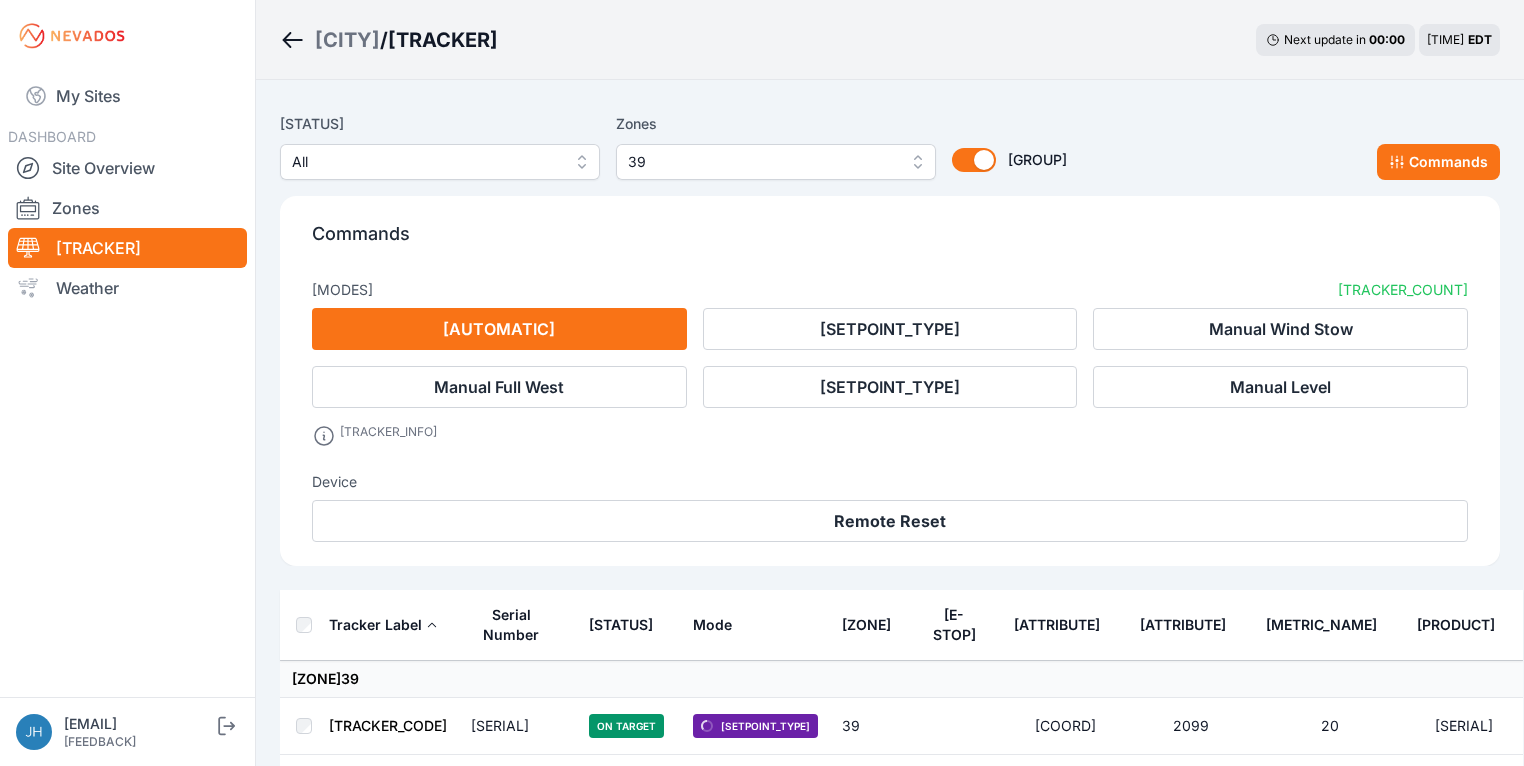 scroll, scrollTop: 80, scrollLeft: 0, axis: vertical 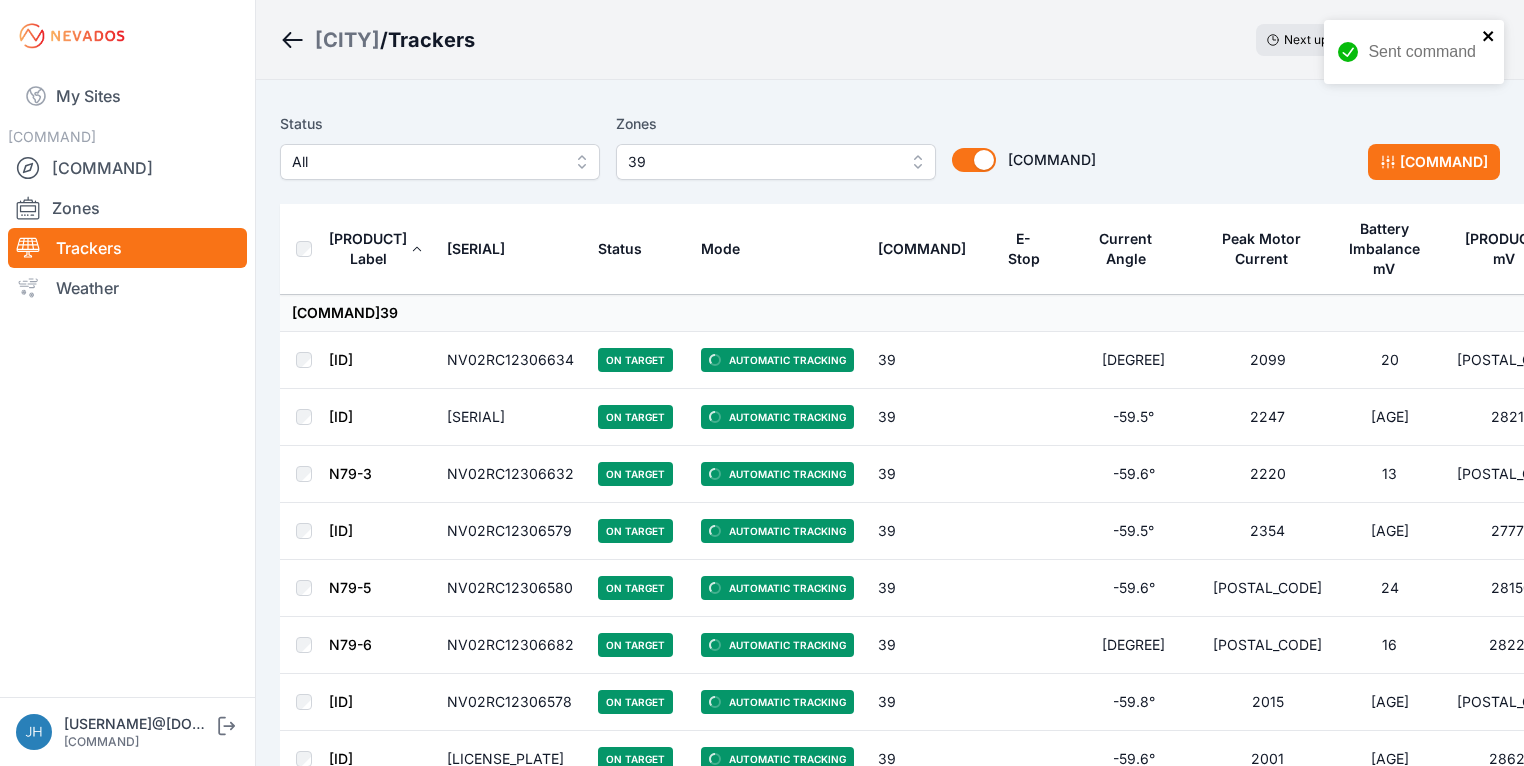 click at bounding box center (1489, 36) 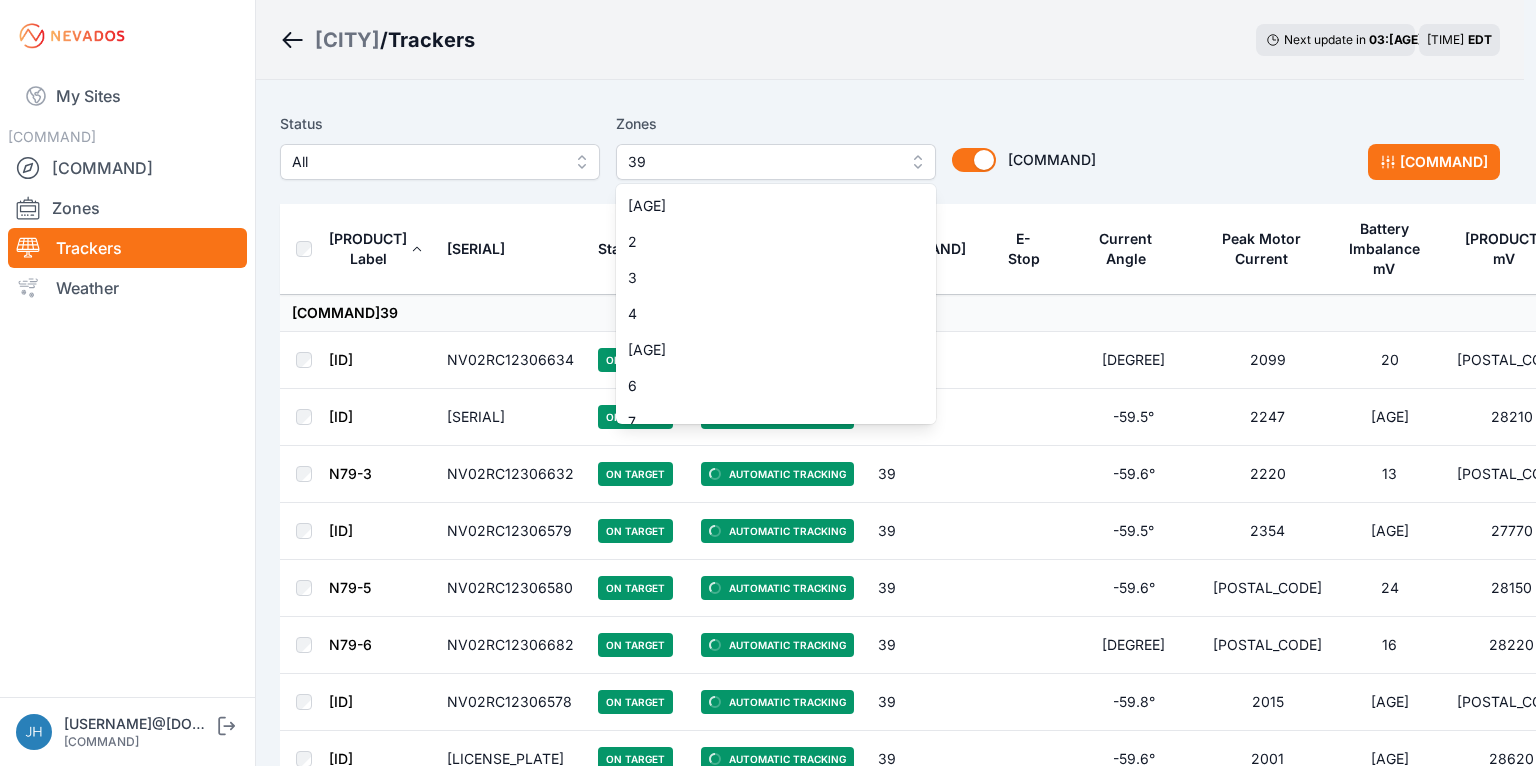 click on "39" at bounding box center [776, 162] 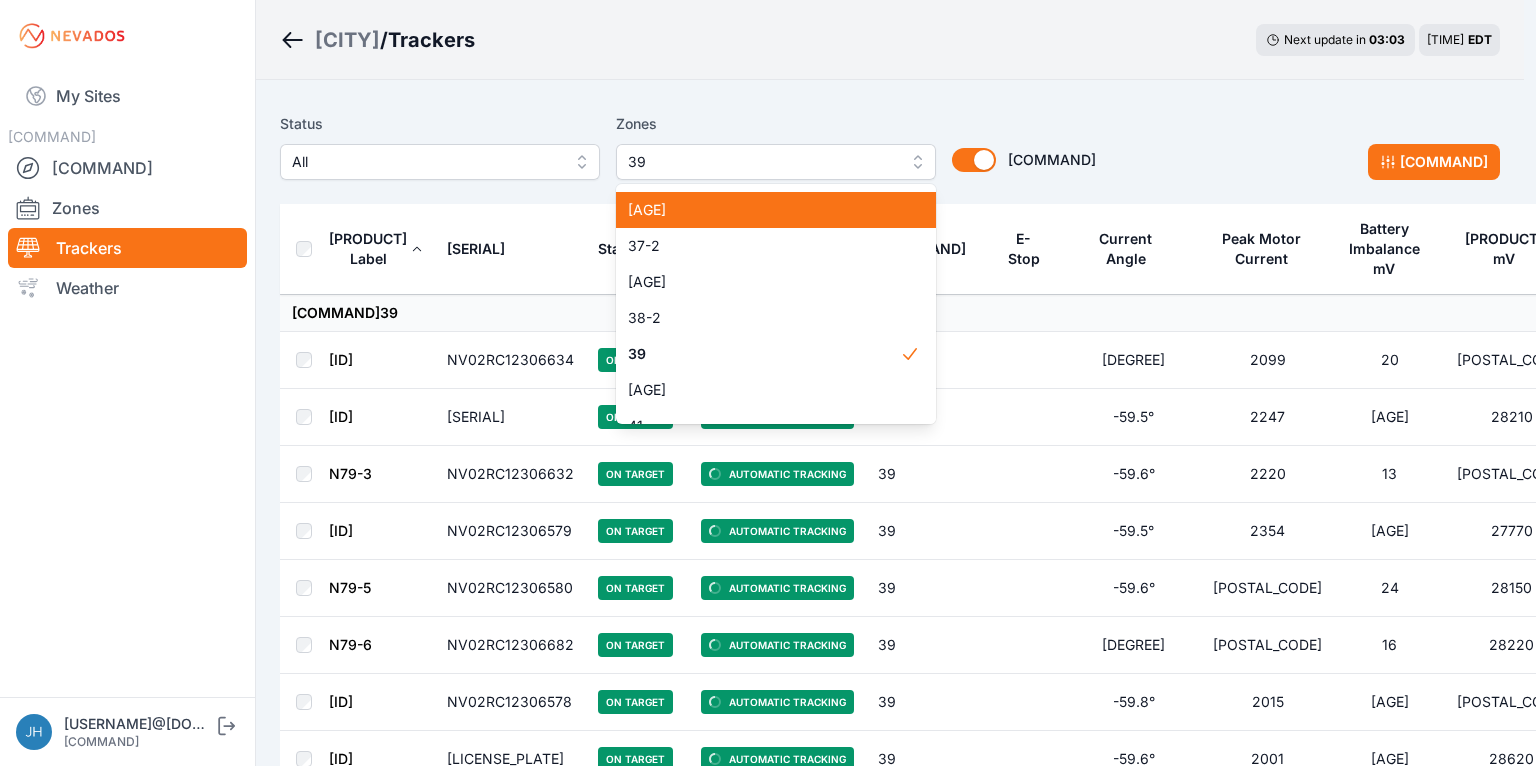 scroll, scrollTop: 1568, scrollLeft: 0, axis: vertical 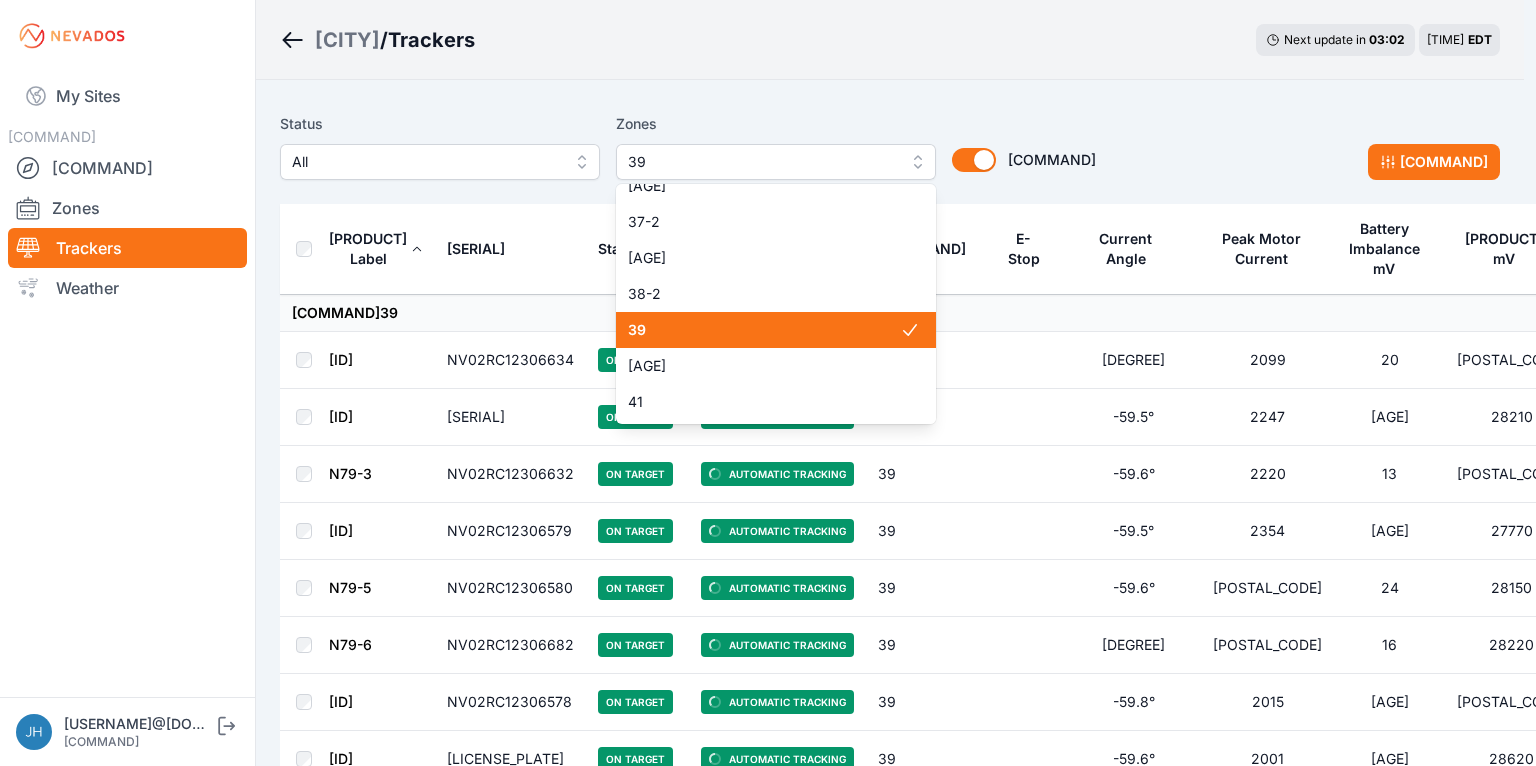 click on "39" at bounding box center (764, 330) 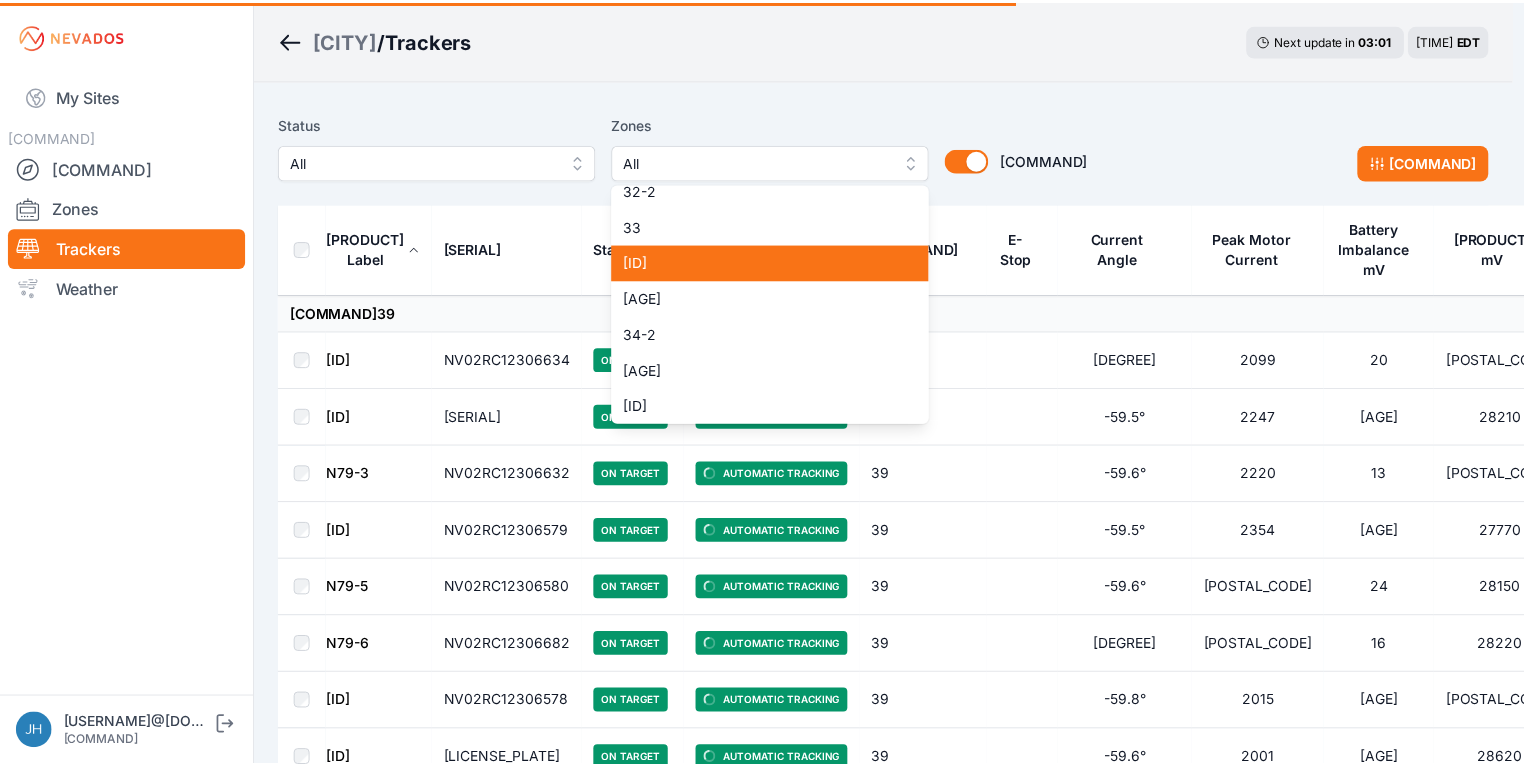scroll, scrollTop: 1248, scrollLeft: 0, axis: vertical 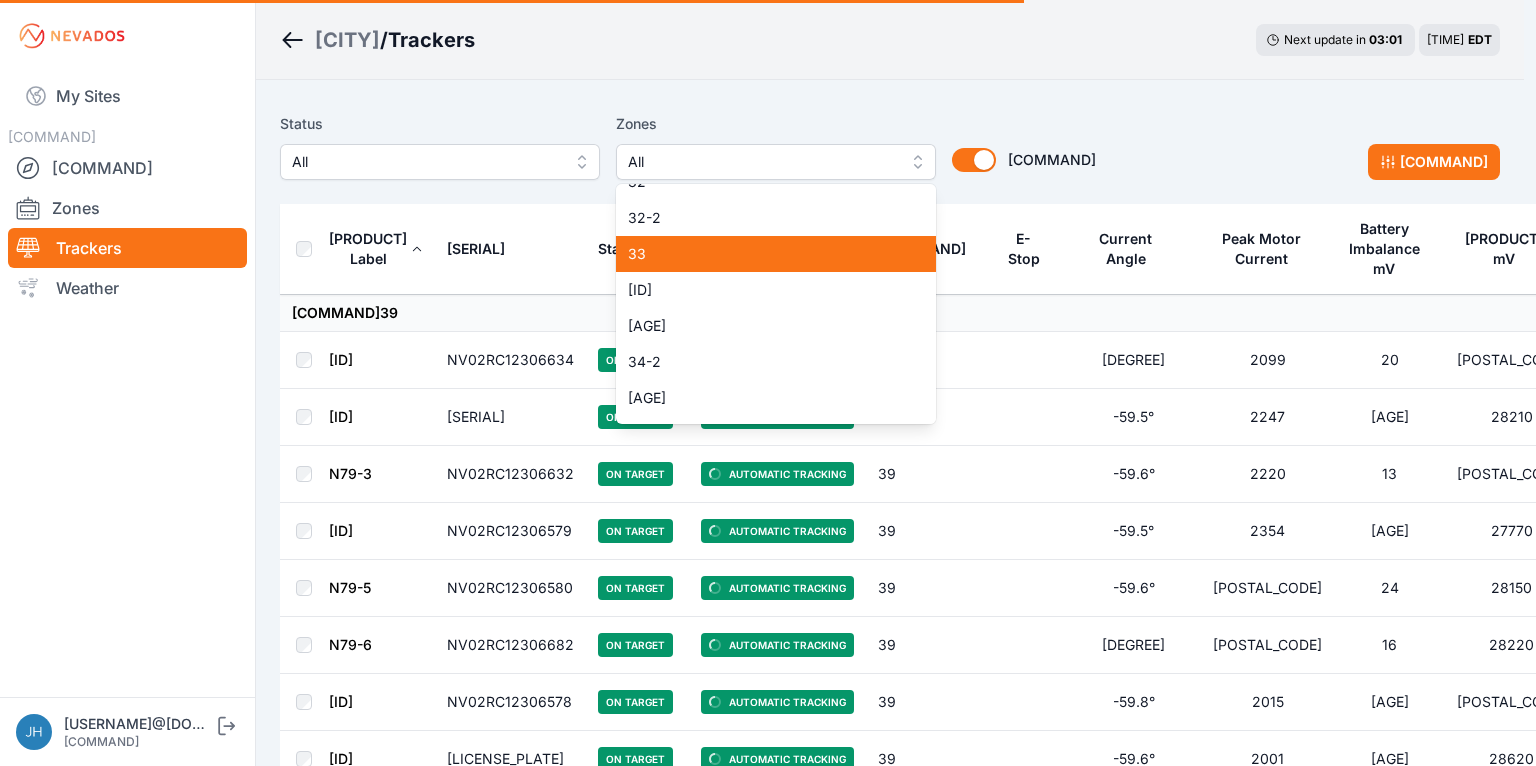 click on "33" at bounding box center (764, 254) 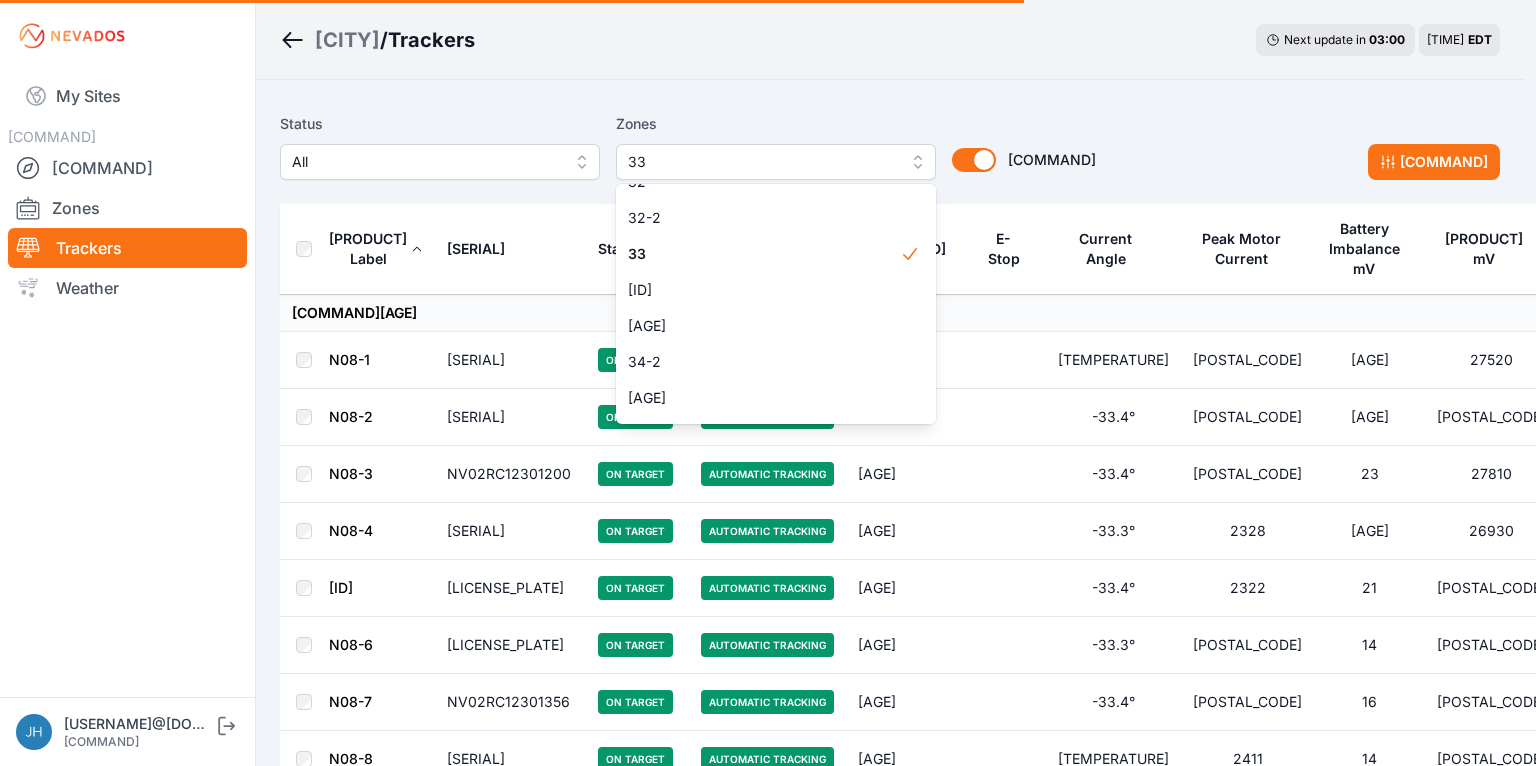 drag, startPoint x: 889, startPoint y: 112, endPoint x: 627, endPoint y: 196, distance: 275.13632 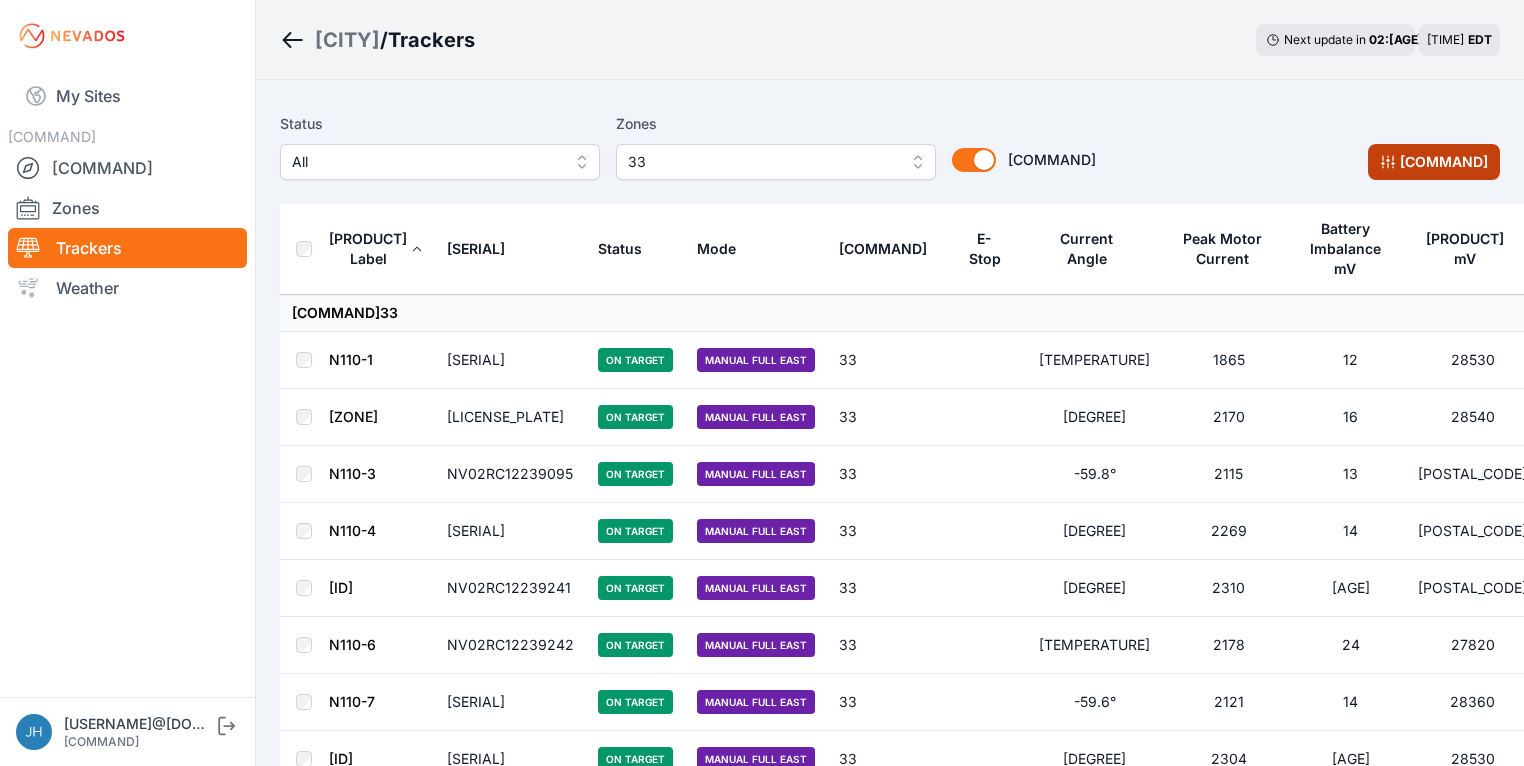click on "••••••••" at bounding box center (1434, 162) 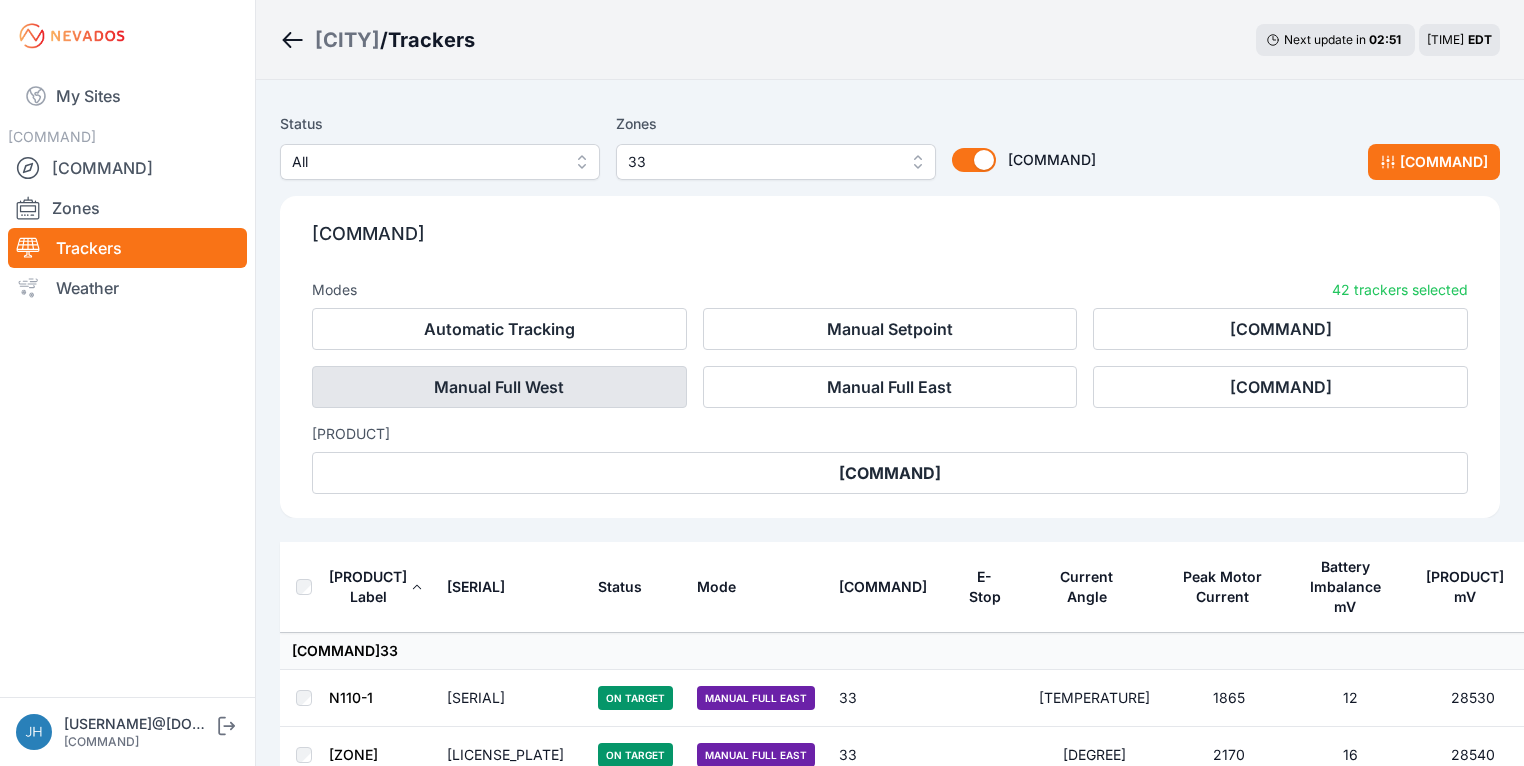 click on "•••••• •••• ••••" at bounding box center (499, 387) 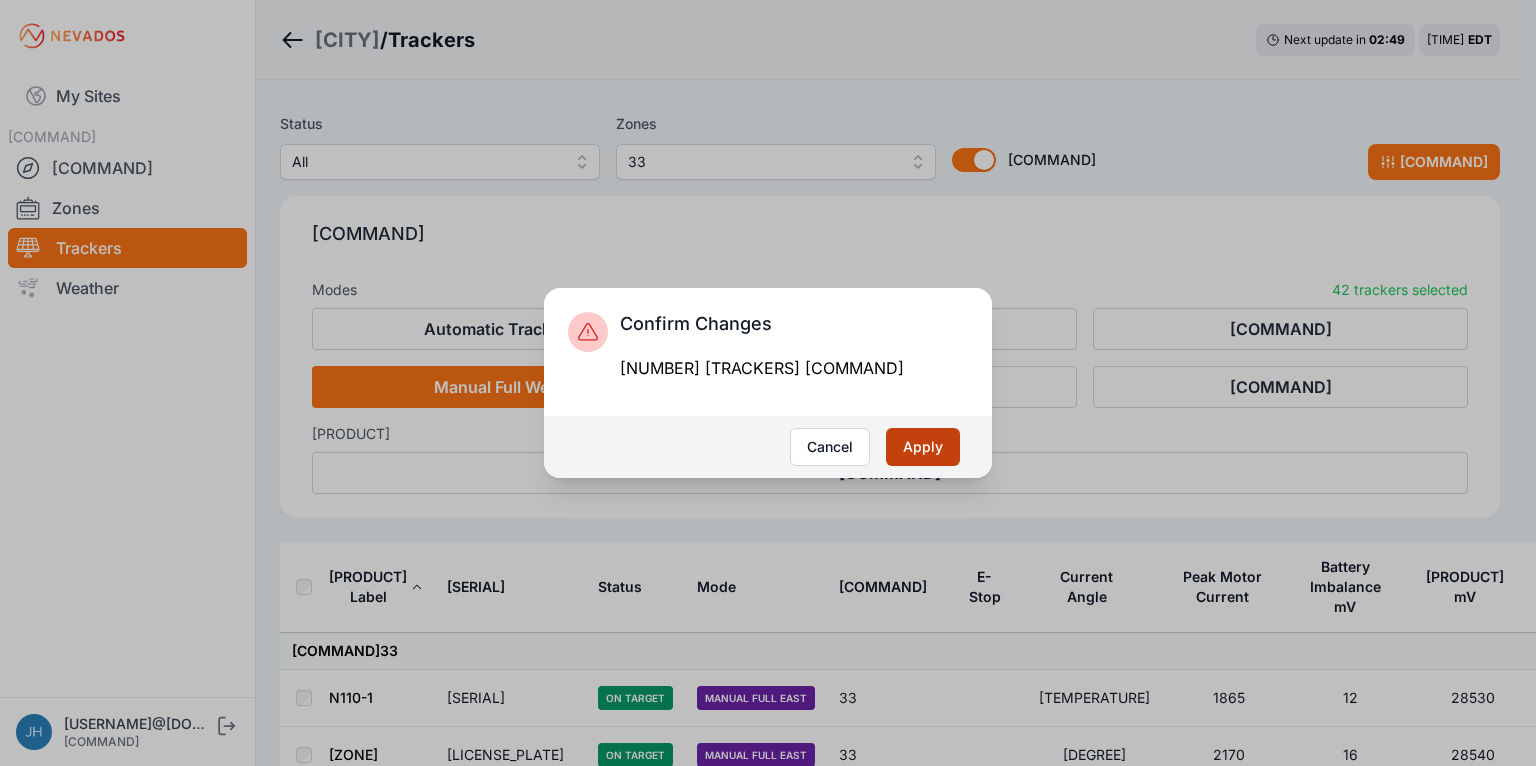 click on "•••••" at bounding box center (923, 447) 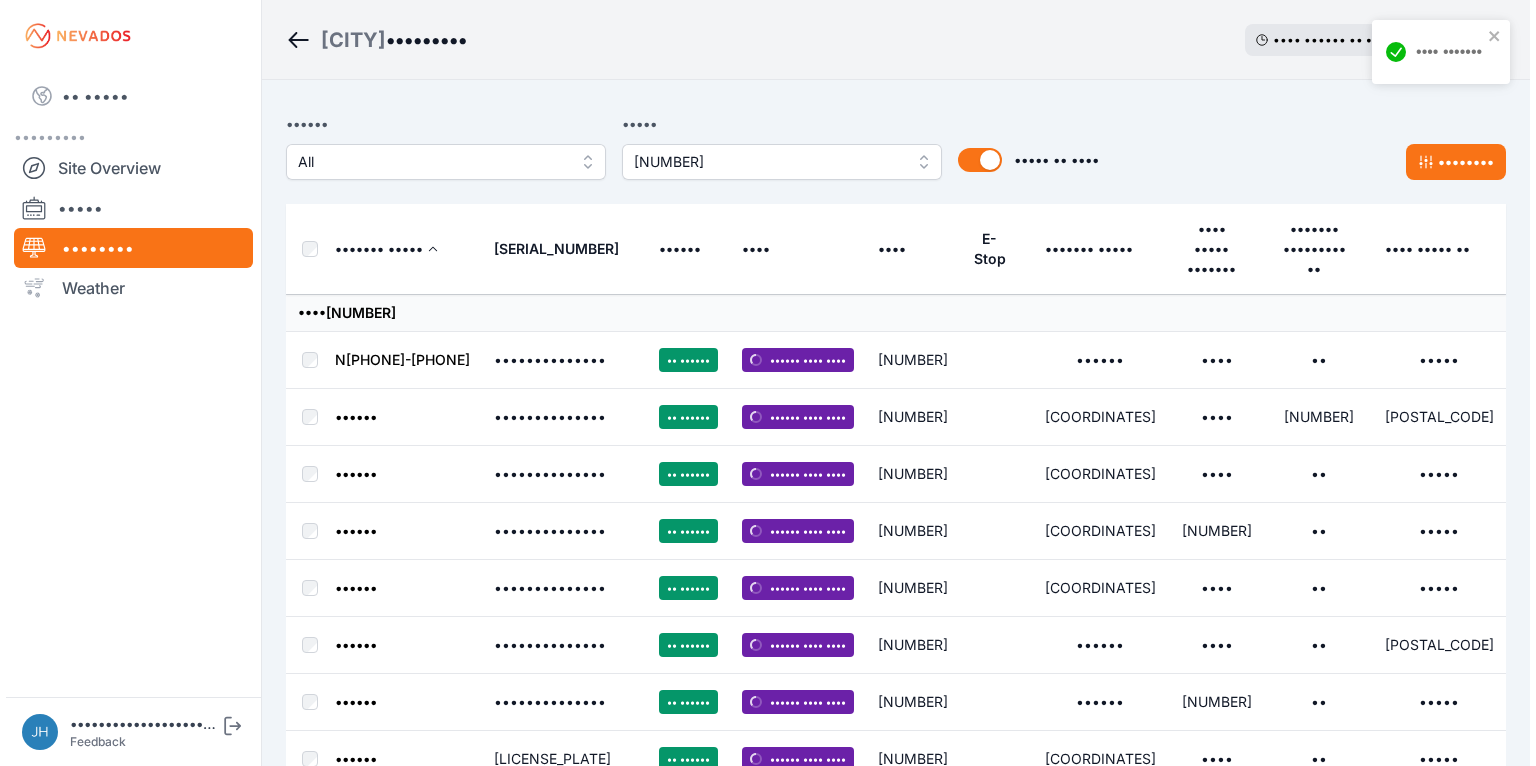 scroll, scrollTop: 0, scrollLeft: 0, axis: both 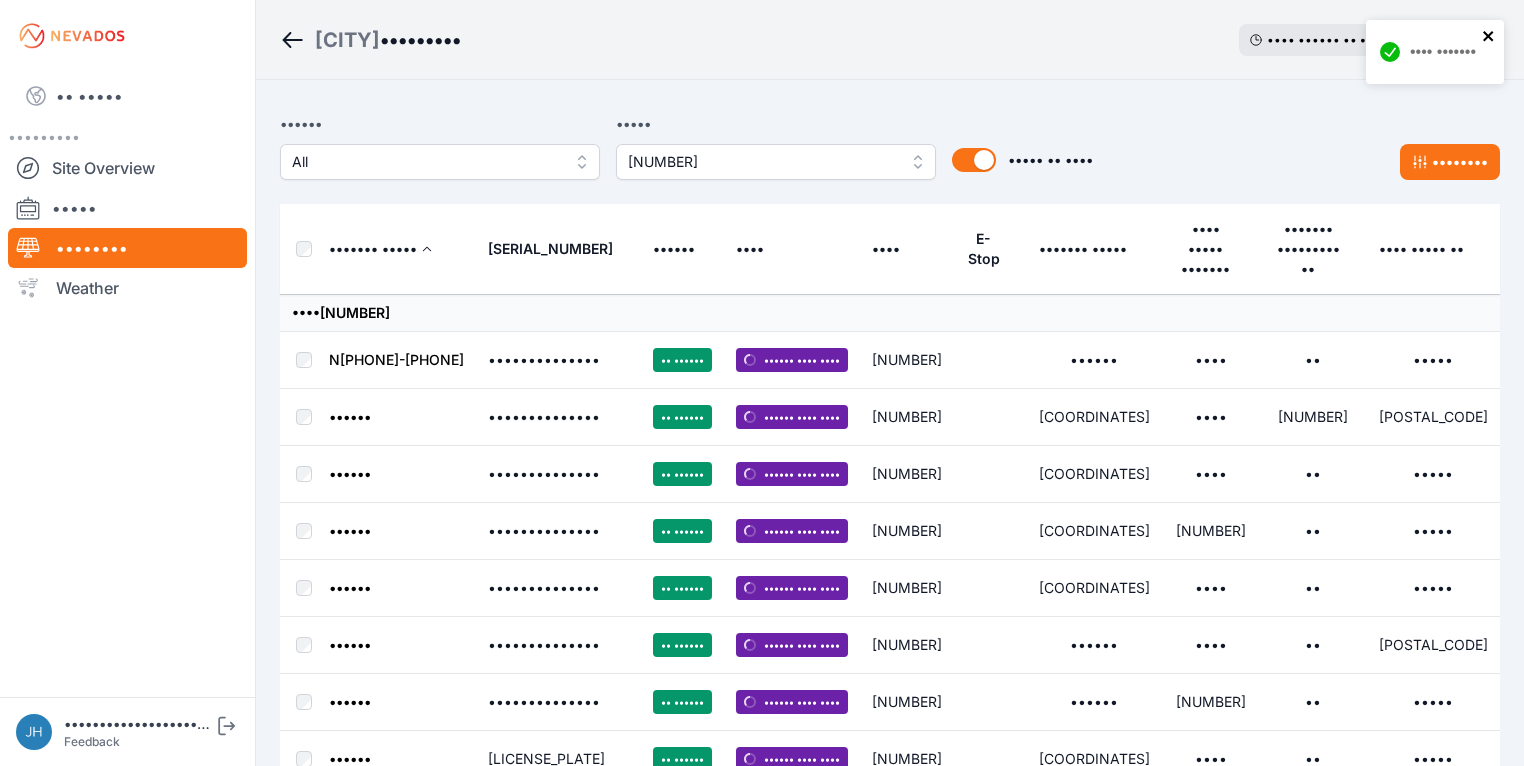 click at bounding box center [1488, 36] 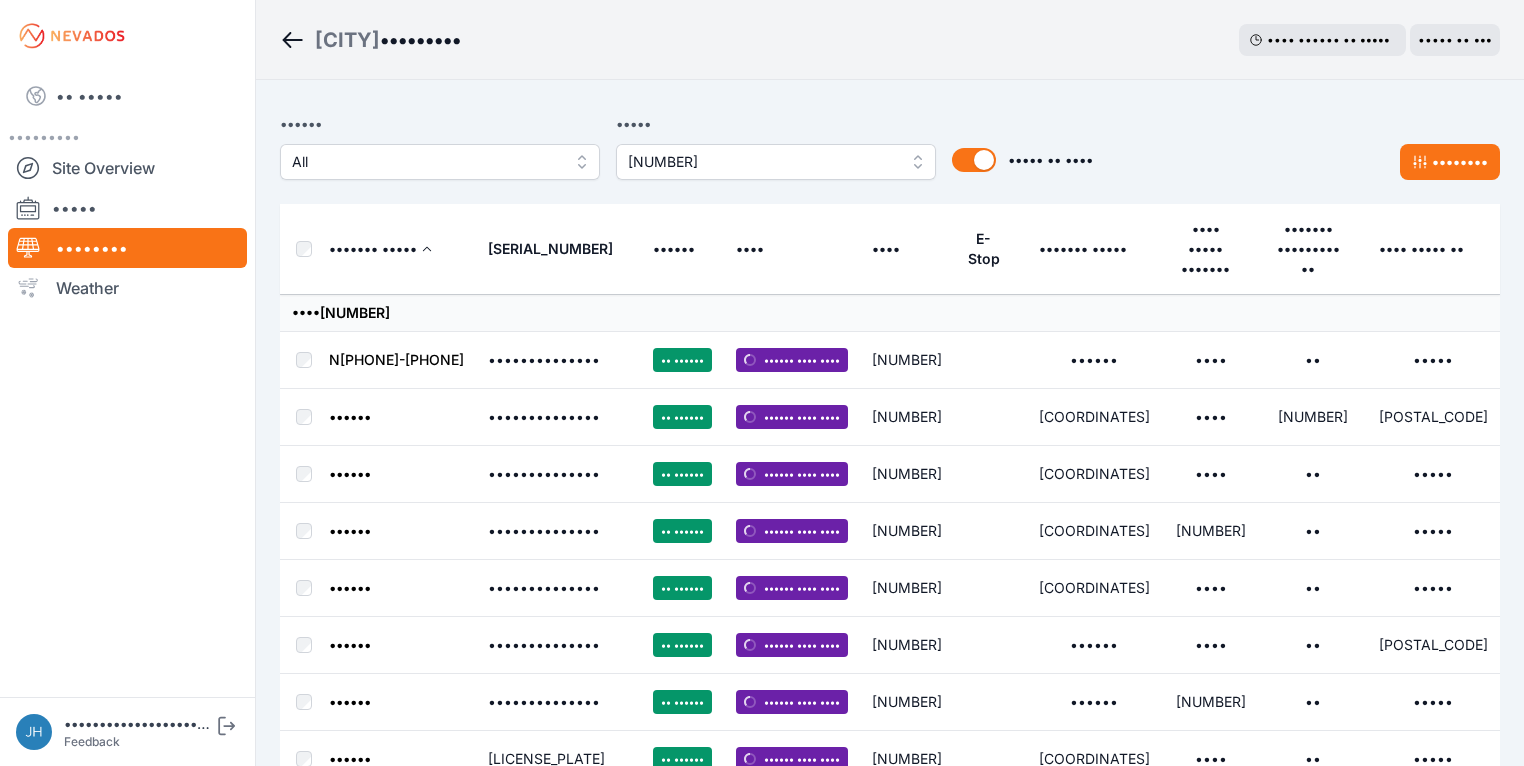 click on "[NUMBER]" at bounding box center (776, 162) 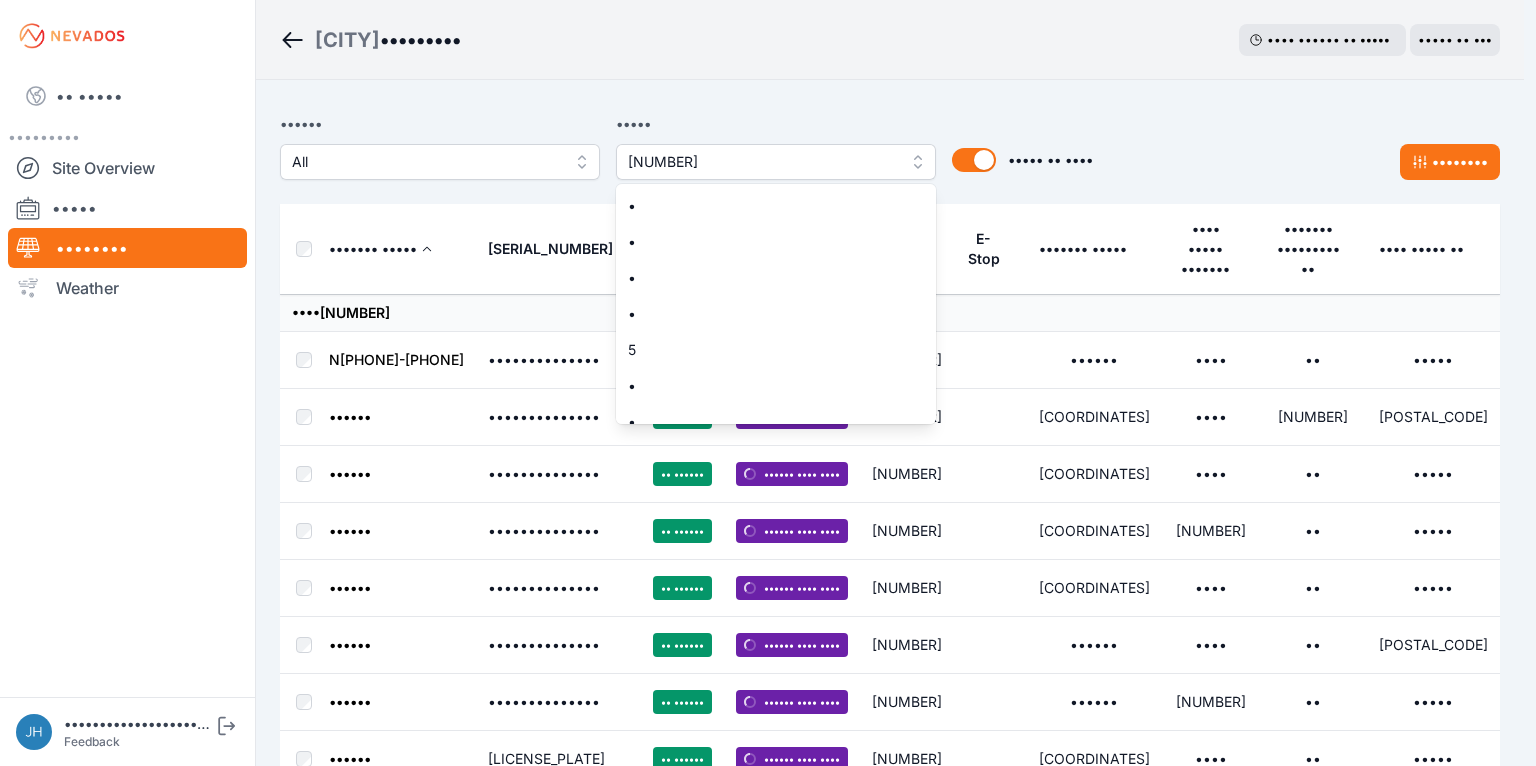 scroll, scrollTop: 1096, scrollLeft: 0, axis: vertical 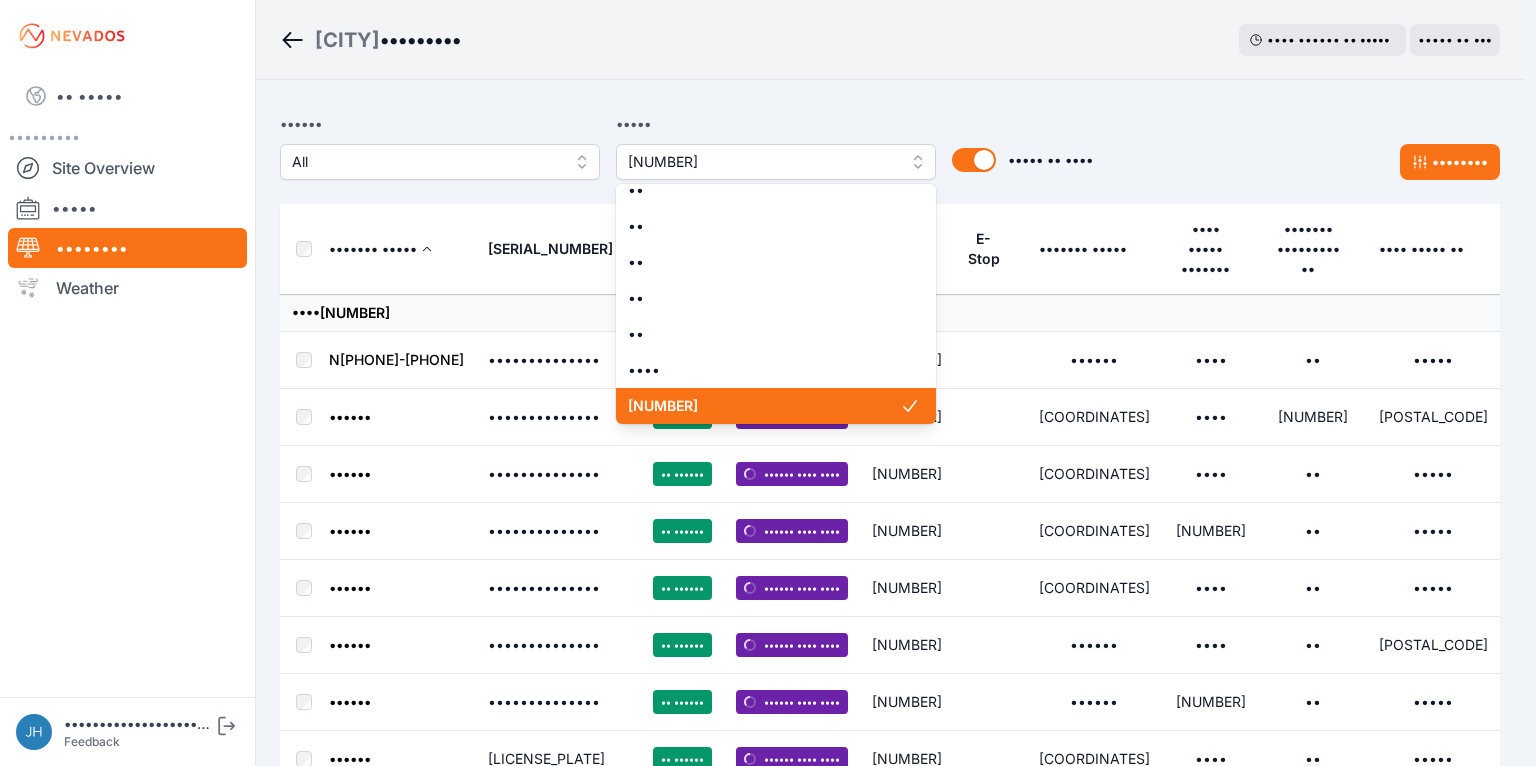 click on "[NUMBER]" at bounding box center [764, 406] 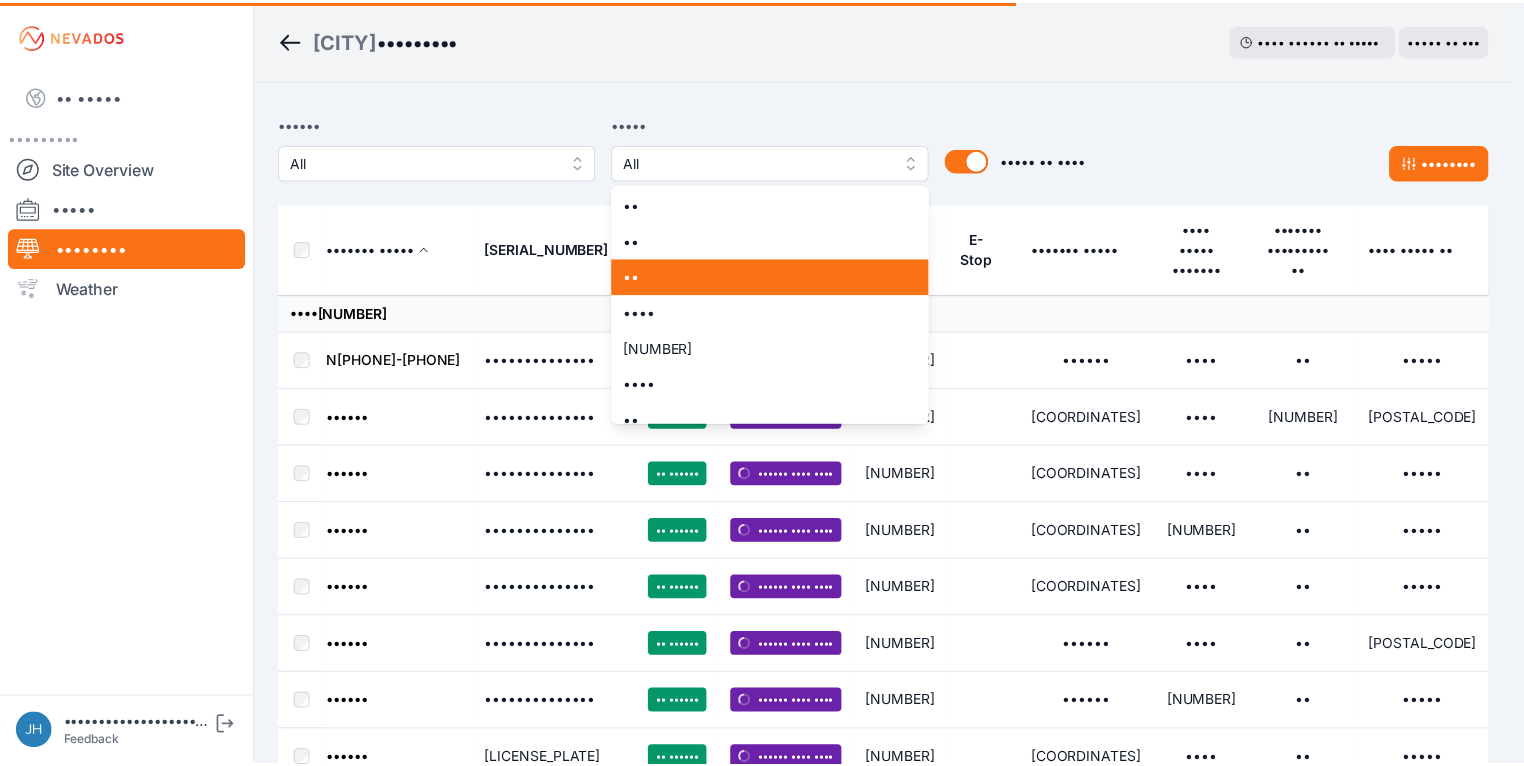 scroll, scrollTop: 1176, scrollLeft: 0, axis: vertical 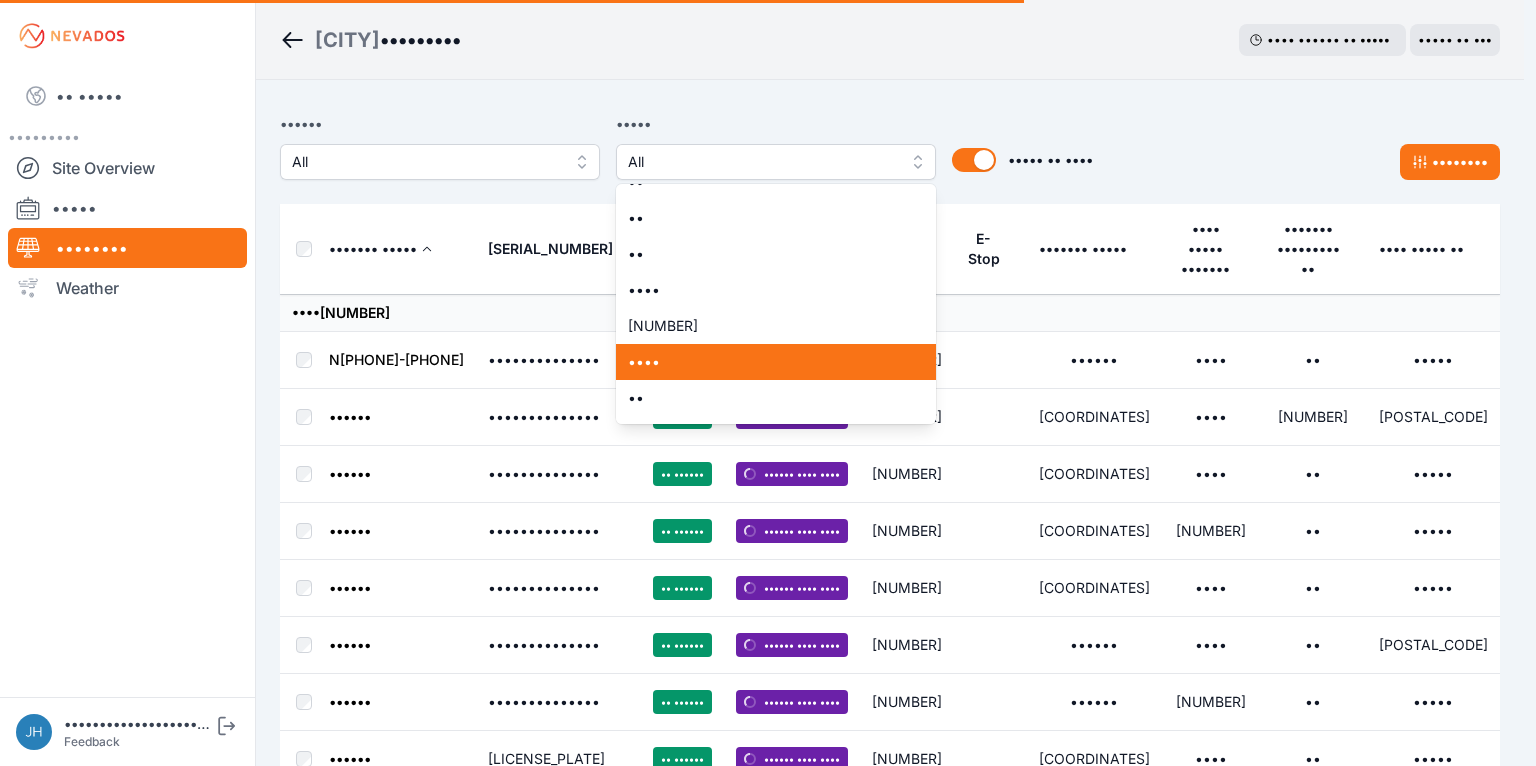 click on "••••" at bounding box center (764, 362) 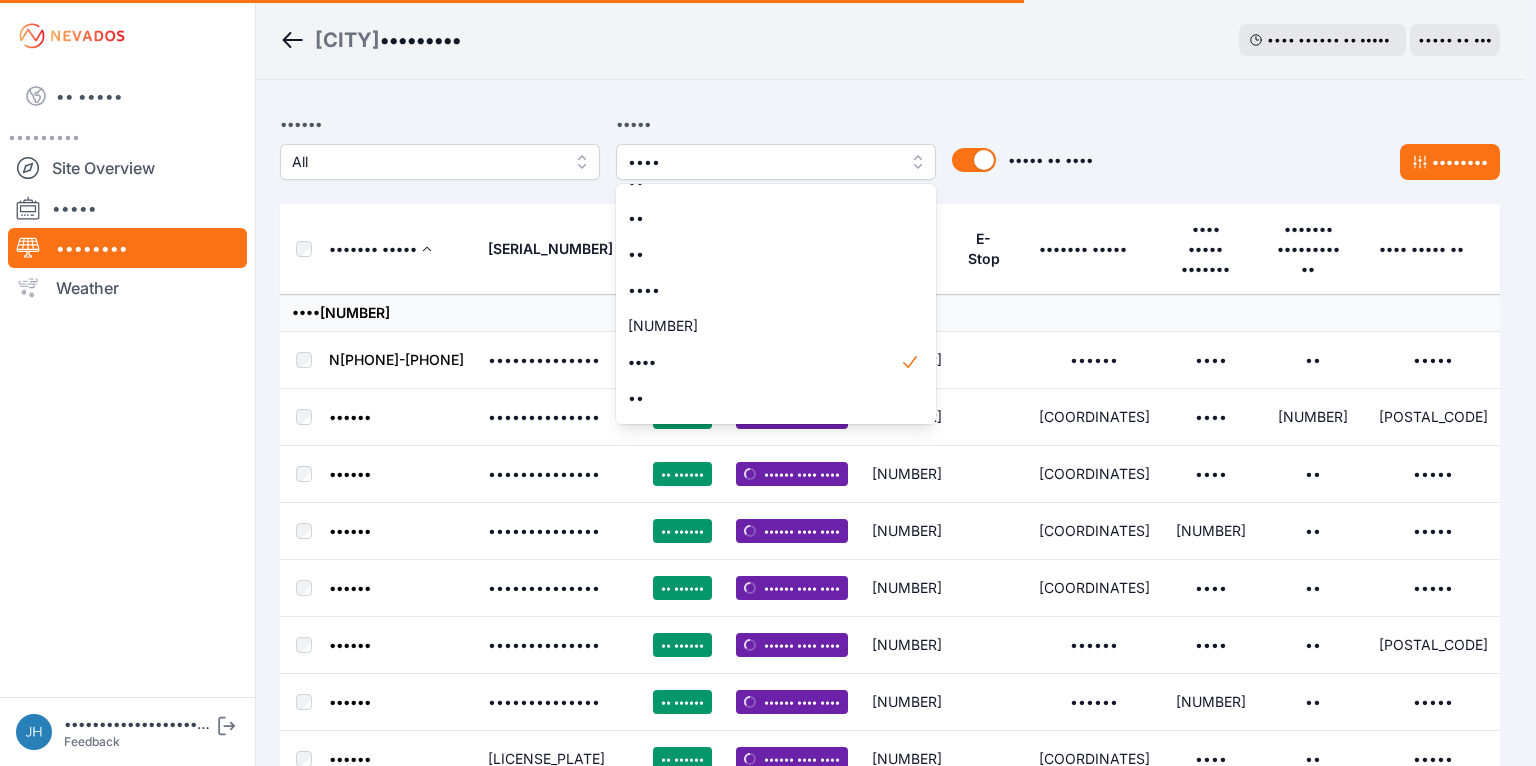 click on "•••••• ••• ••••• •••• • • • • • • • • • •• •• •••• •• •• •• •• •• •• •• •••• •• •••• •• •• •• •• •• •• •• •• •• •• •• •• •• •••• •• •••• •• •••• •• •••• •• •• •••• •• •••• •• •• •• ••••• •• •••• ••••• •• ••••" at bounding box center (686, 146) 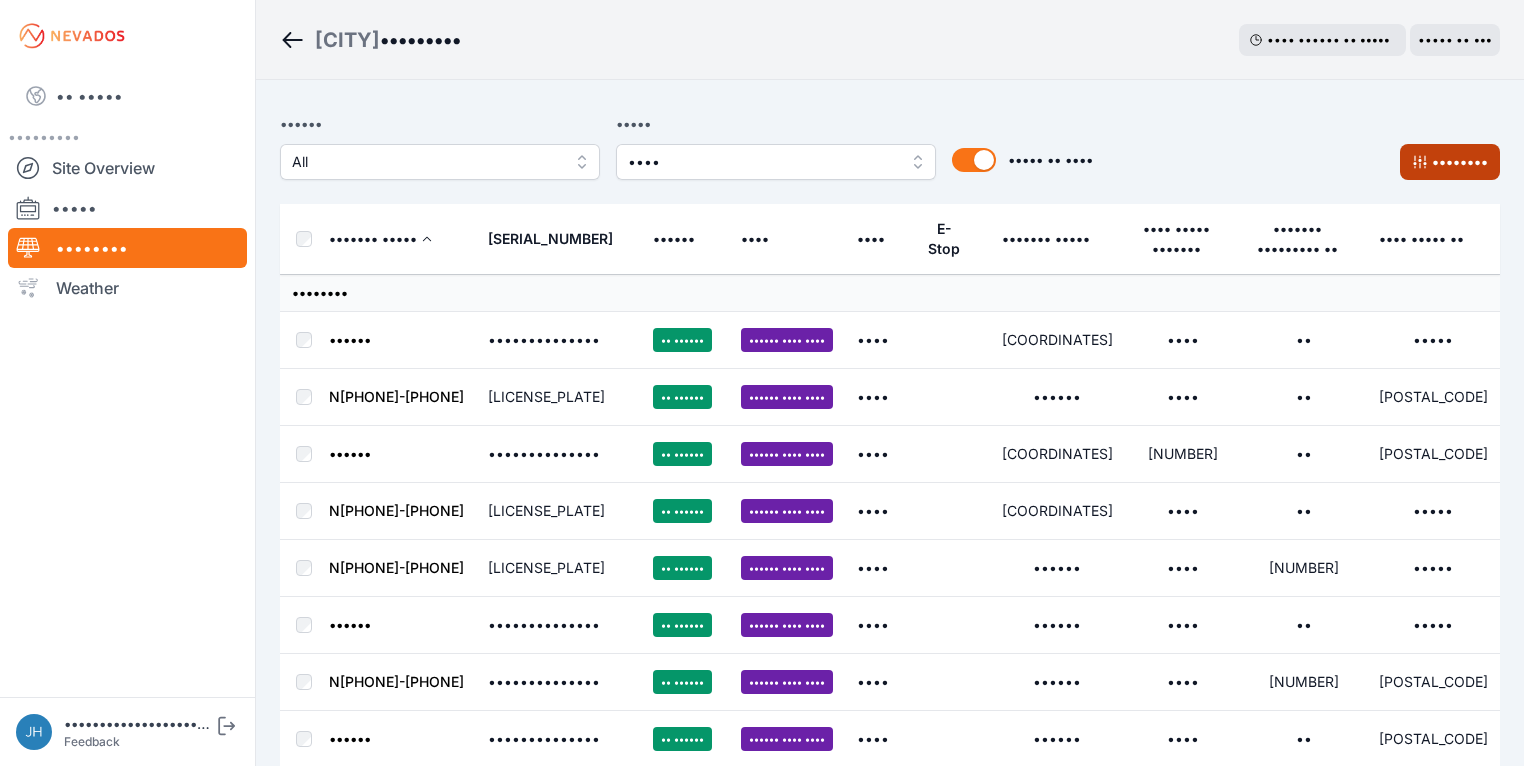 click on "••••••••" at bounding box center [1450, 162] 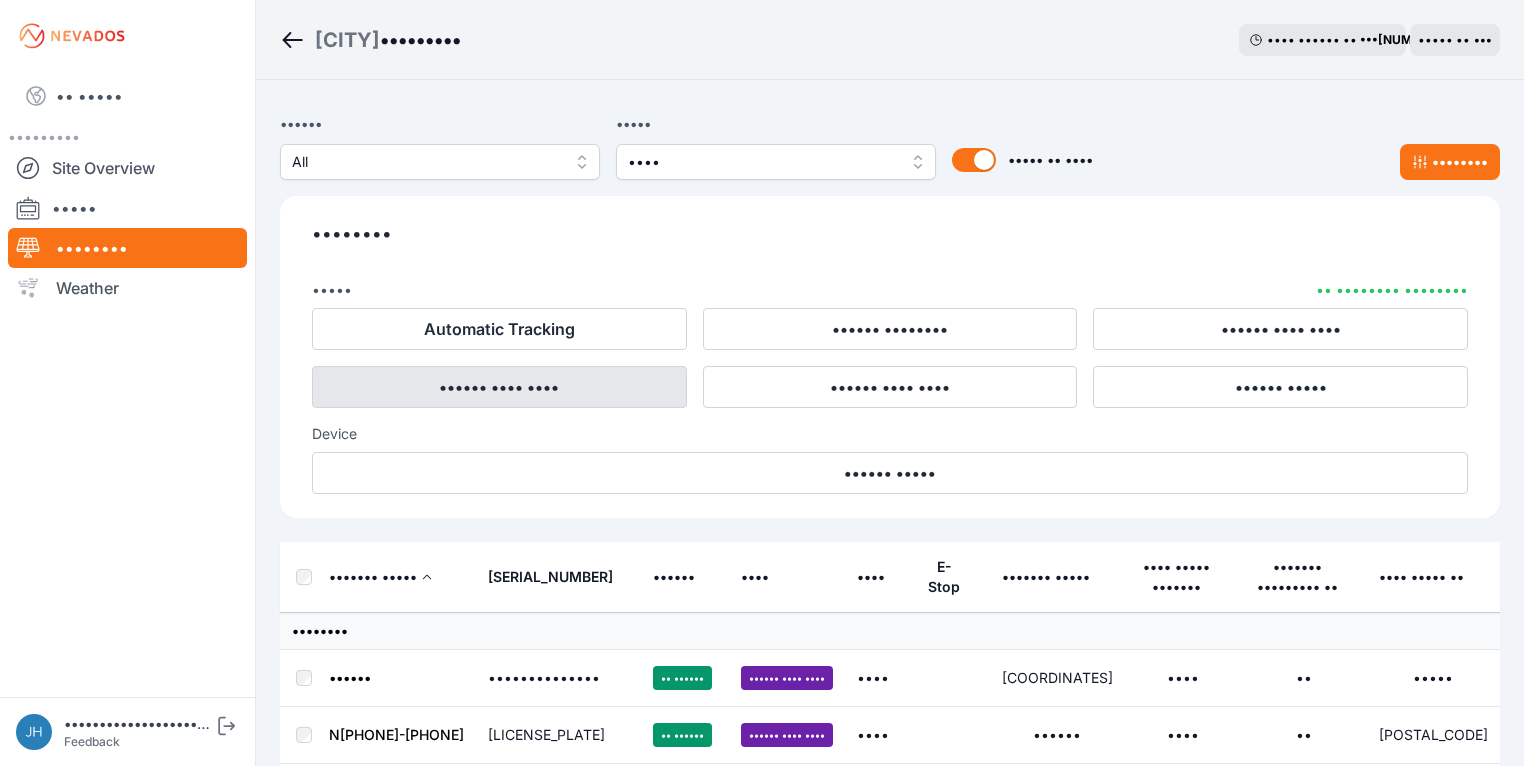 click on "•••••• •••• ••••" at bounding box center [499, 387] 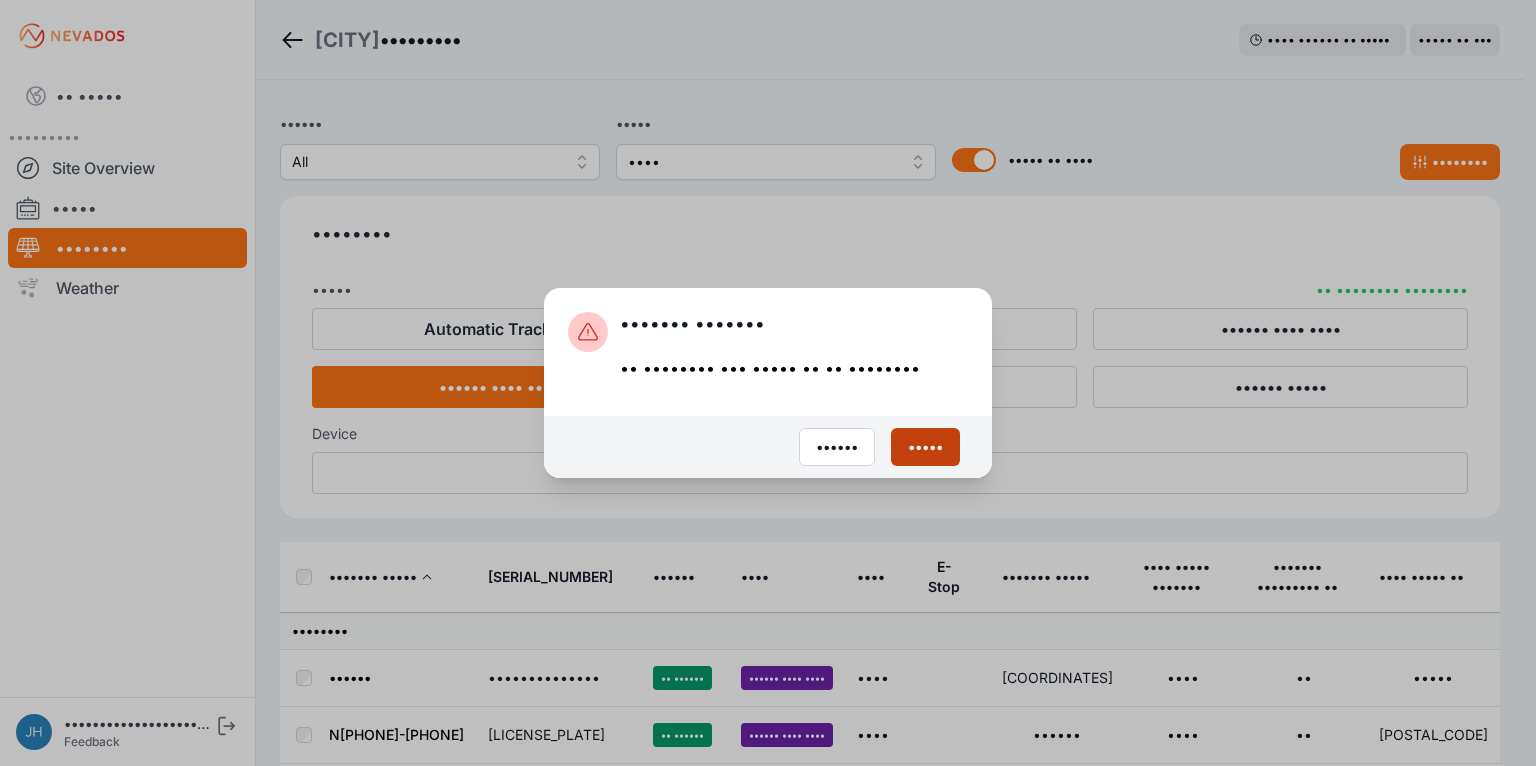 click on "•••••" at bounding box center (925, 447) 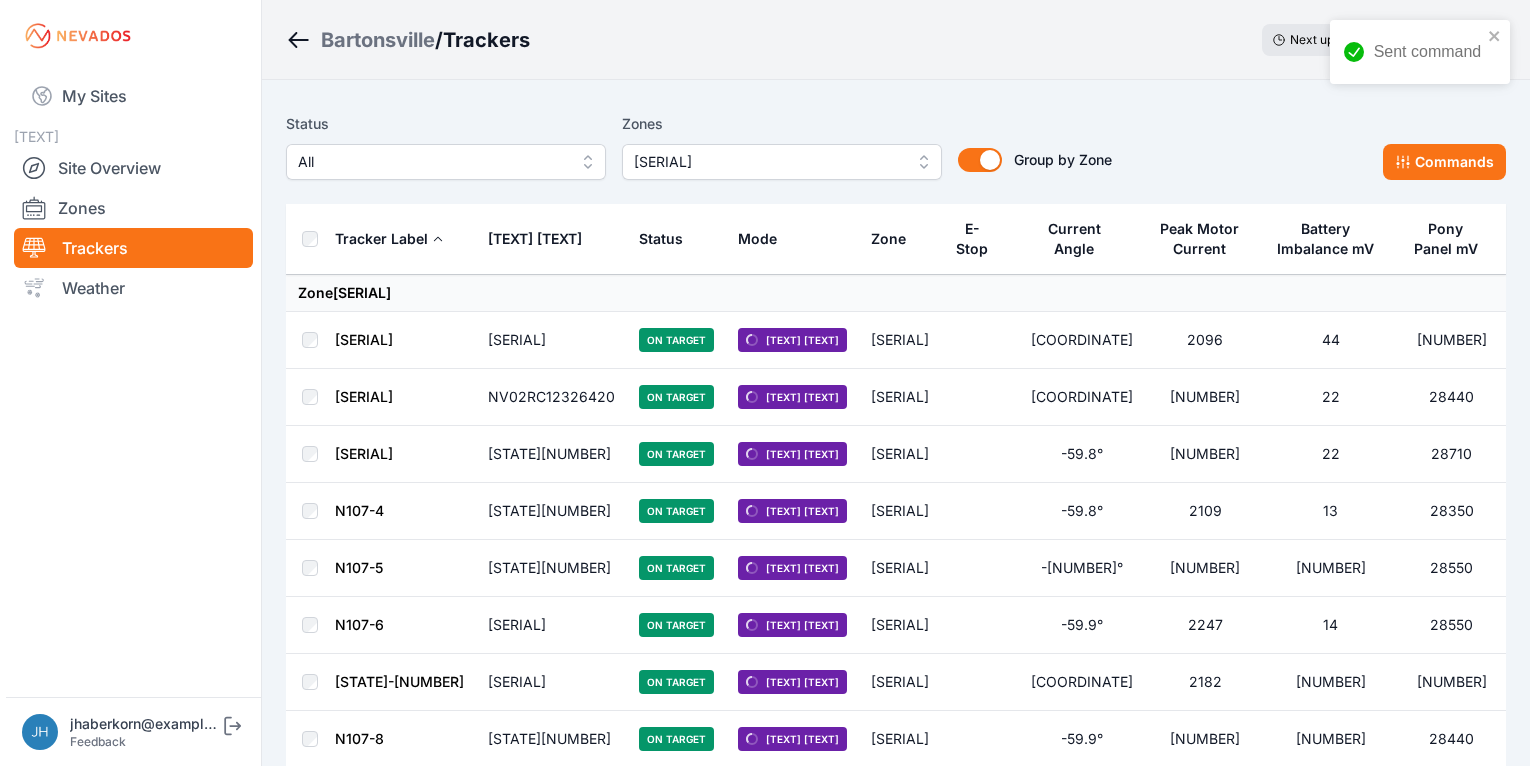 scroll, scrollTop: 0, scrollLeft: 0, axis: both 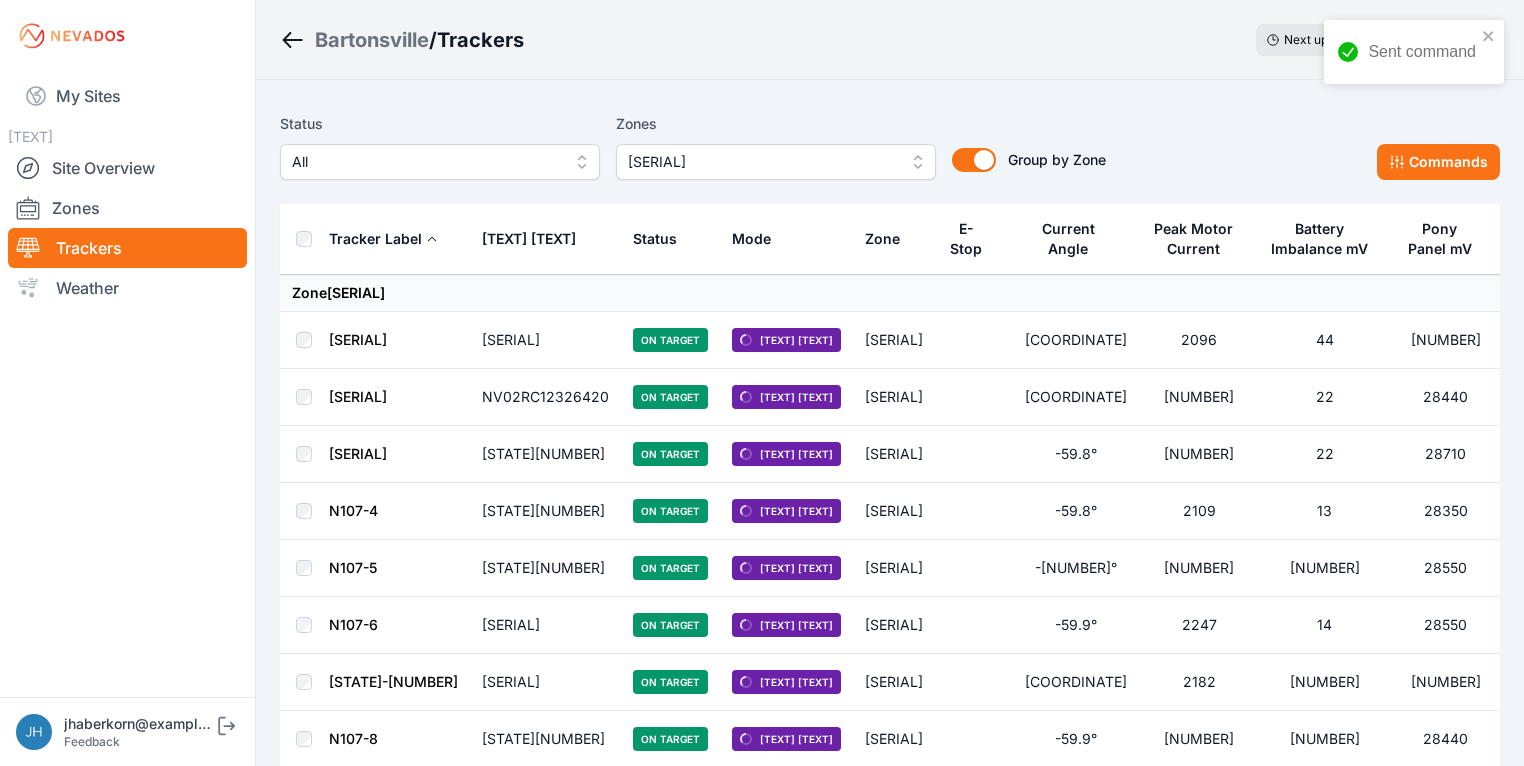click on "33-2" at bounding box center [776, 162] 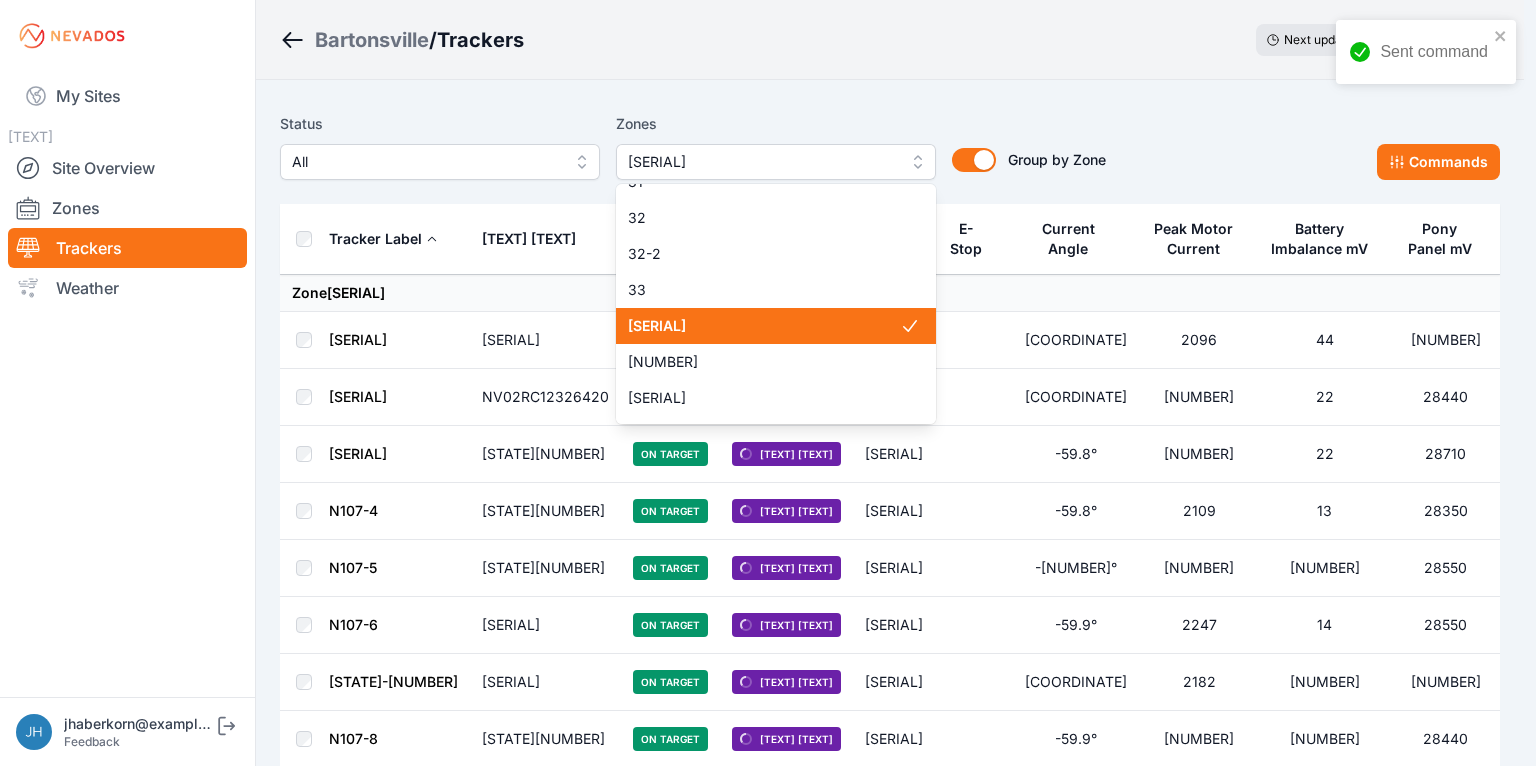 click on "33-2" at bounding box center (764, 326) 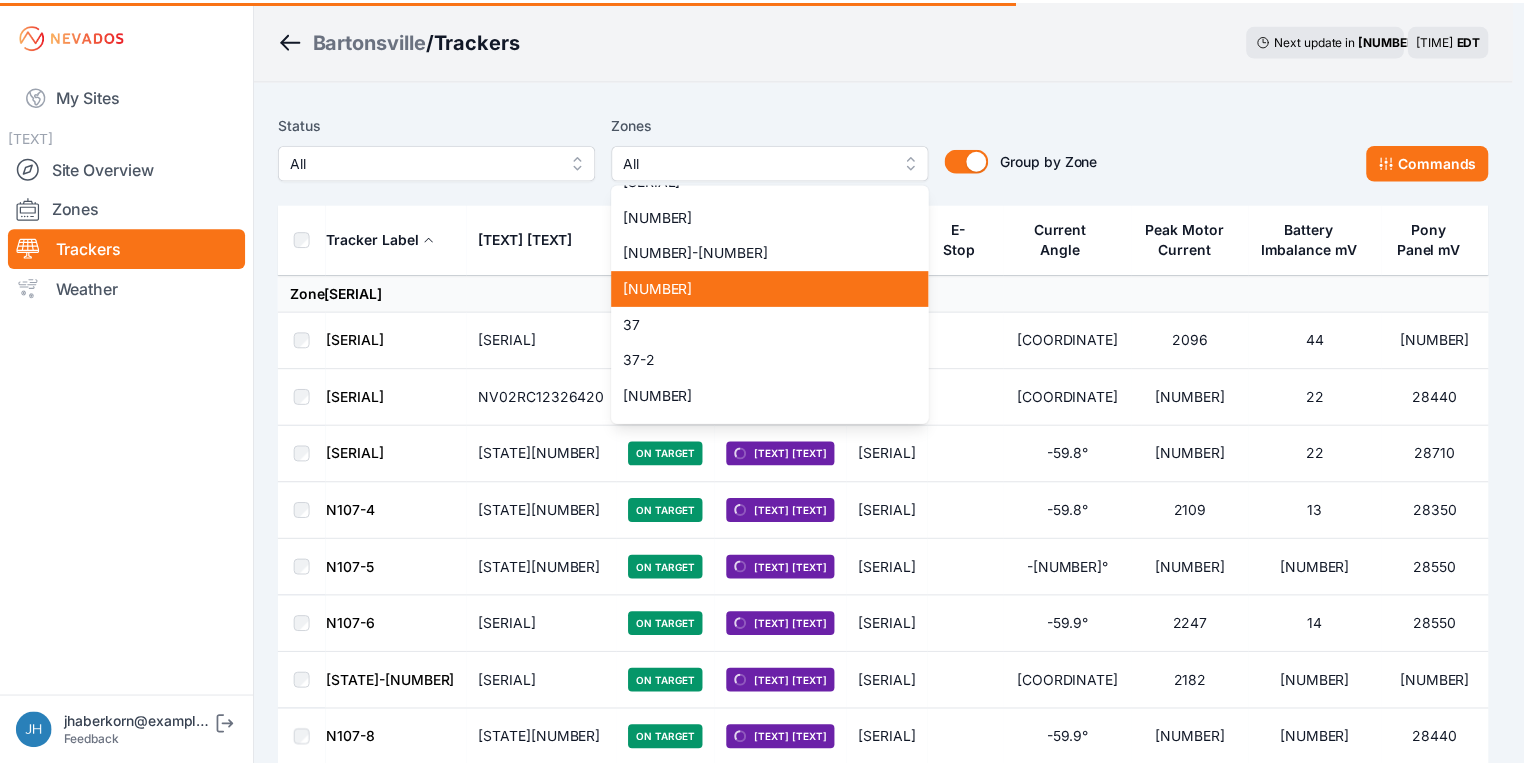 scroll, scrollTop: 1452, scrollLeft: 0, axis: vertical 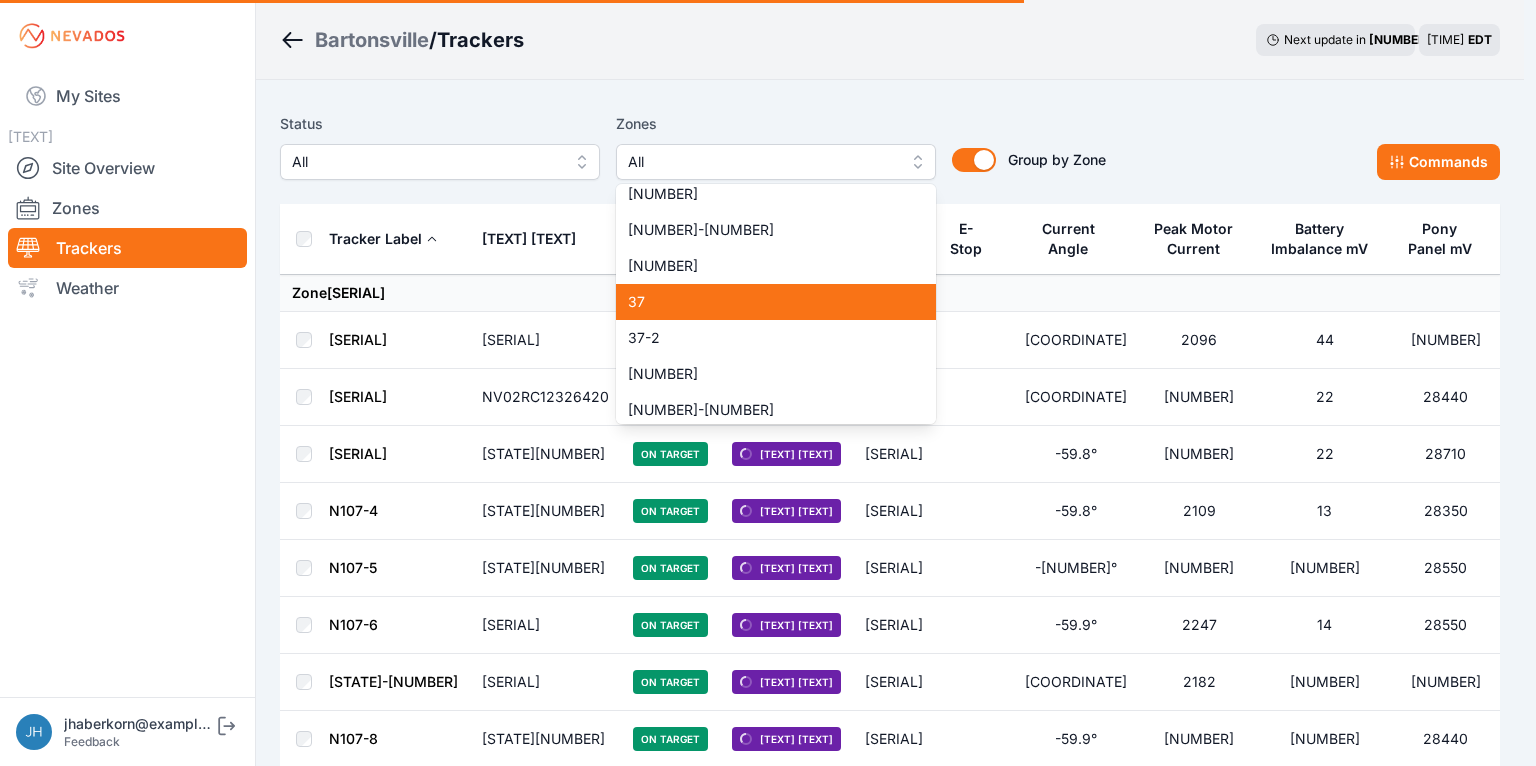 drag, startPoint x: 873, startPoint y: 304, endPoint x: 986, endPoint y: 250, distance: 125.23977 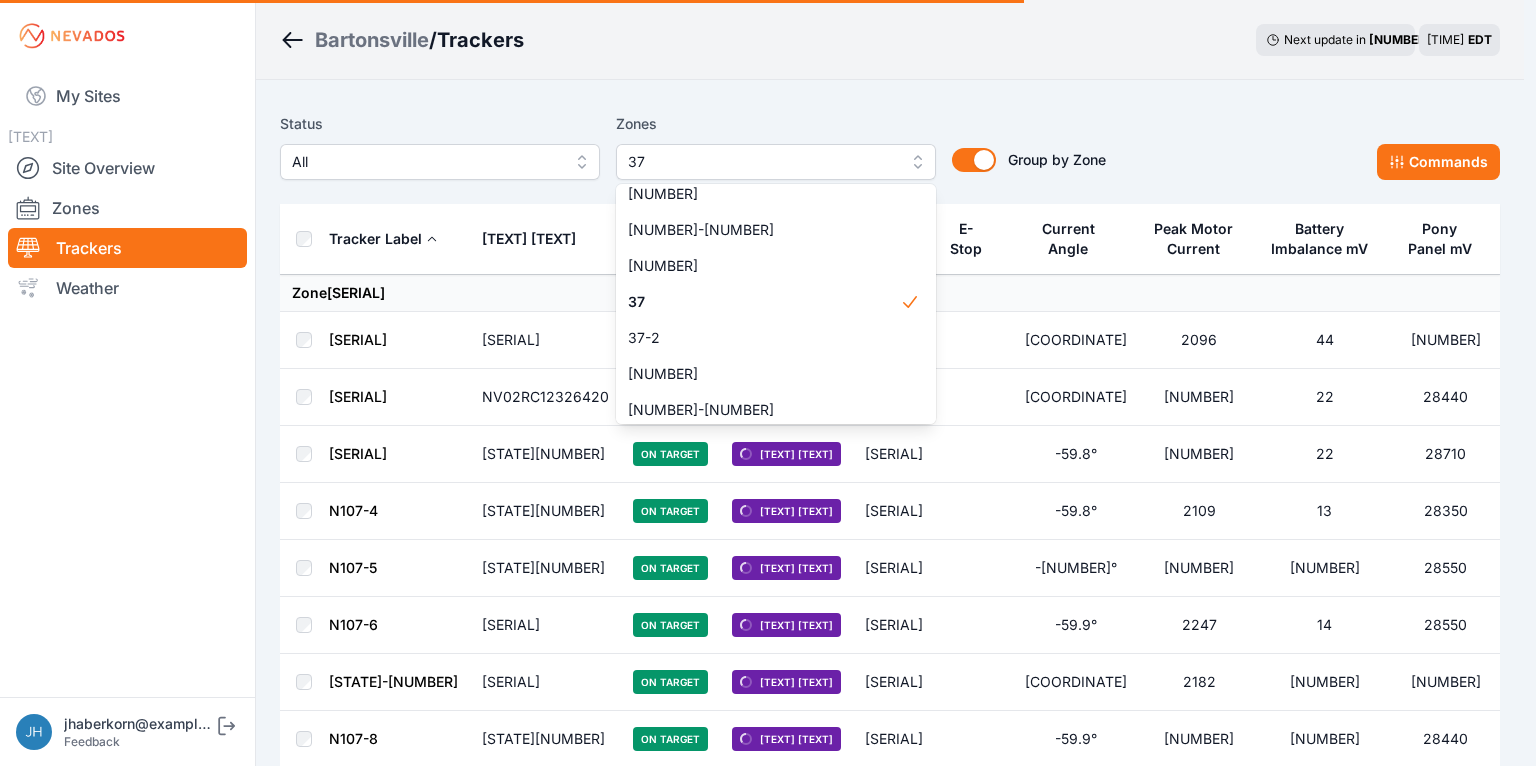 click on "Status All Zones 37 1 2 3 4 5 6 7 8 9 10 11 11-2 12 13 14 15 16 17 18 18-2 19 19-2 20 21 22 23 24 25 26 27 28 29 30 31 32 32-2 33 33-2 34 34-2 35 35-2 36 37 37-2 38 38-2 39 40 41 Group by Zone Group by Zone Commands" at bounding box center (890, 146) 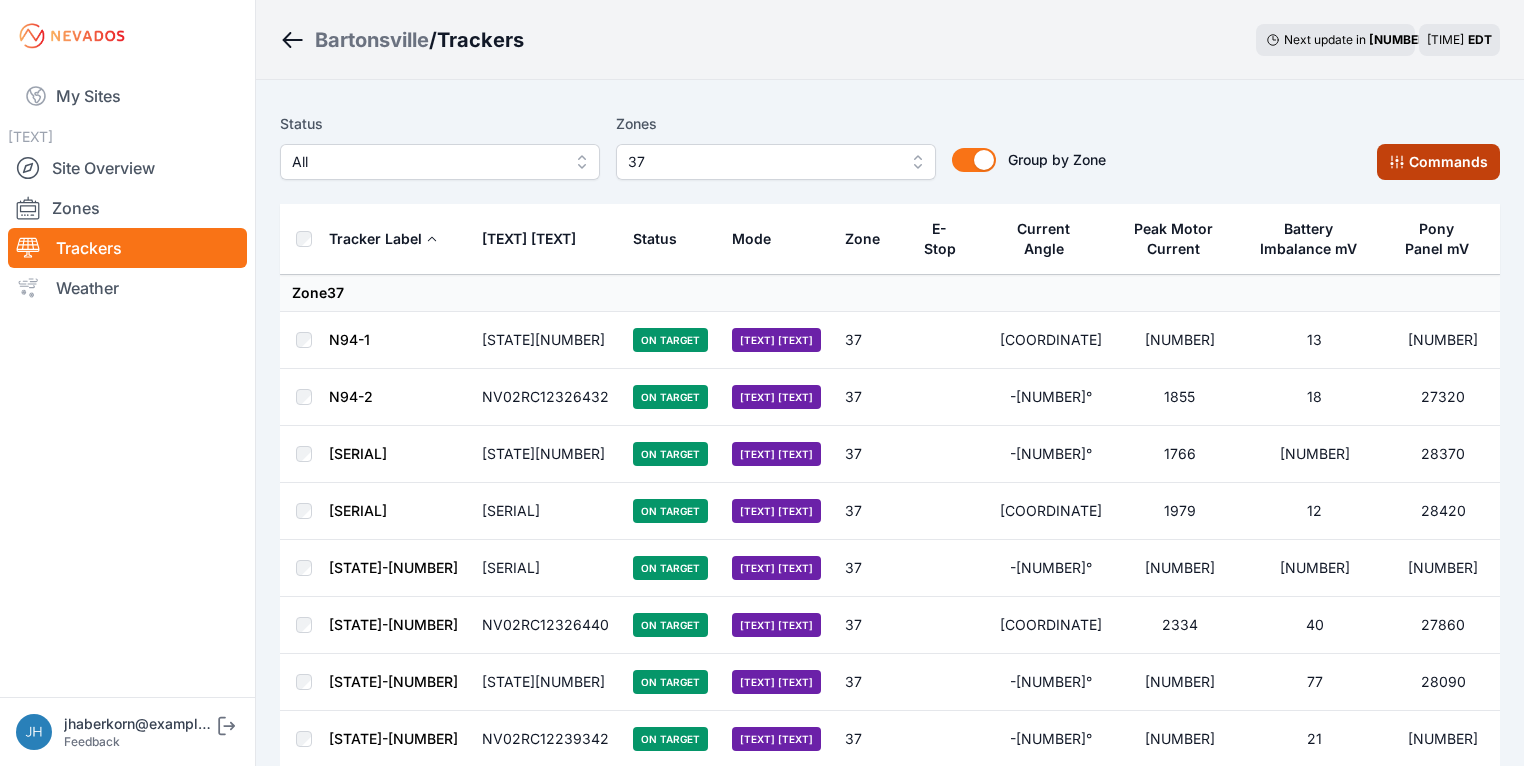 click on "Commands" at bounding box center (1438, 162) 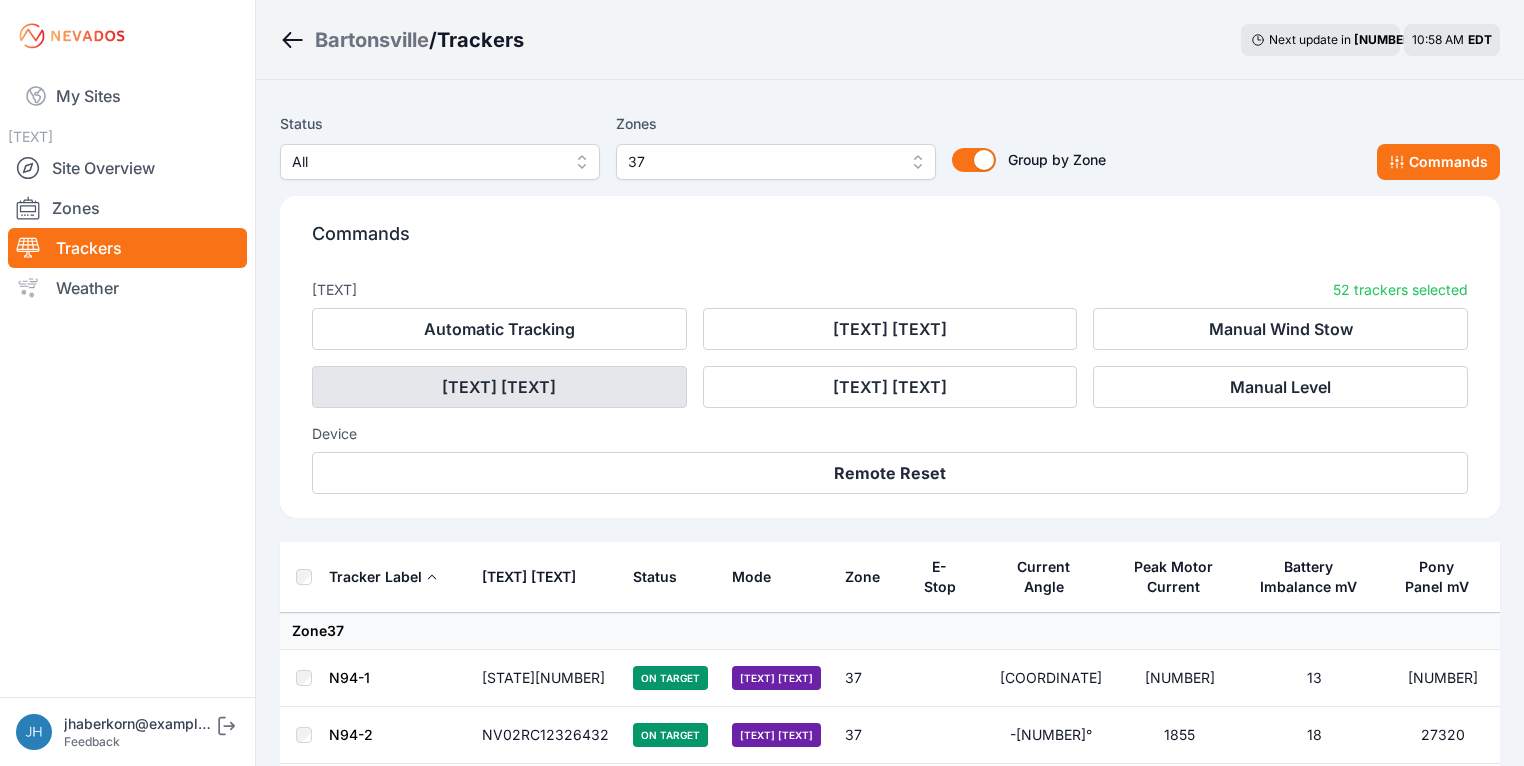 click on "Manual Full West" at bounding box center [499, 387] 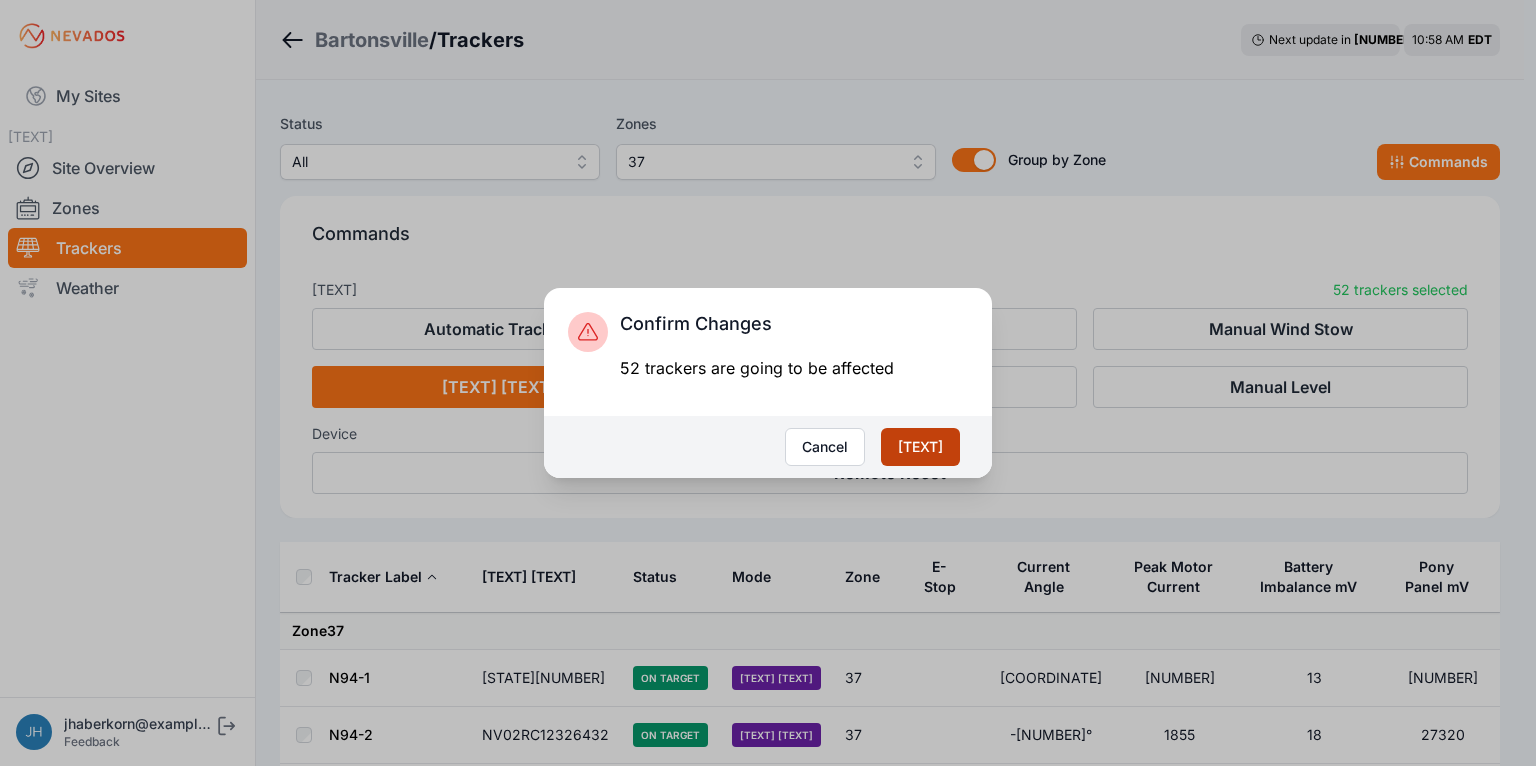 click on "Apply" at bounding box center (920, 447) 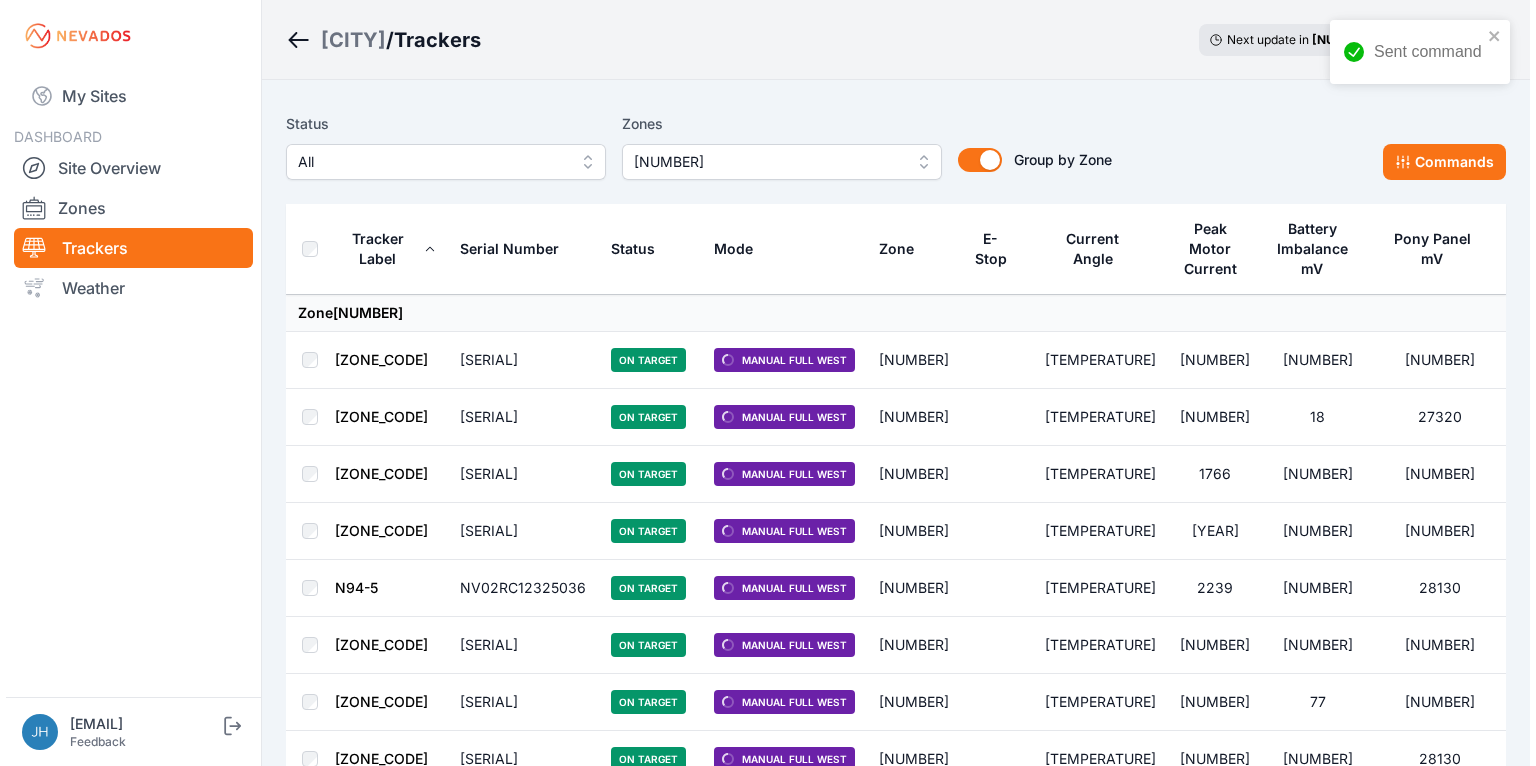 scroll, scrollTop: 0, scrollLeft: 0, axis: both 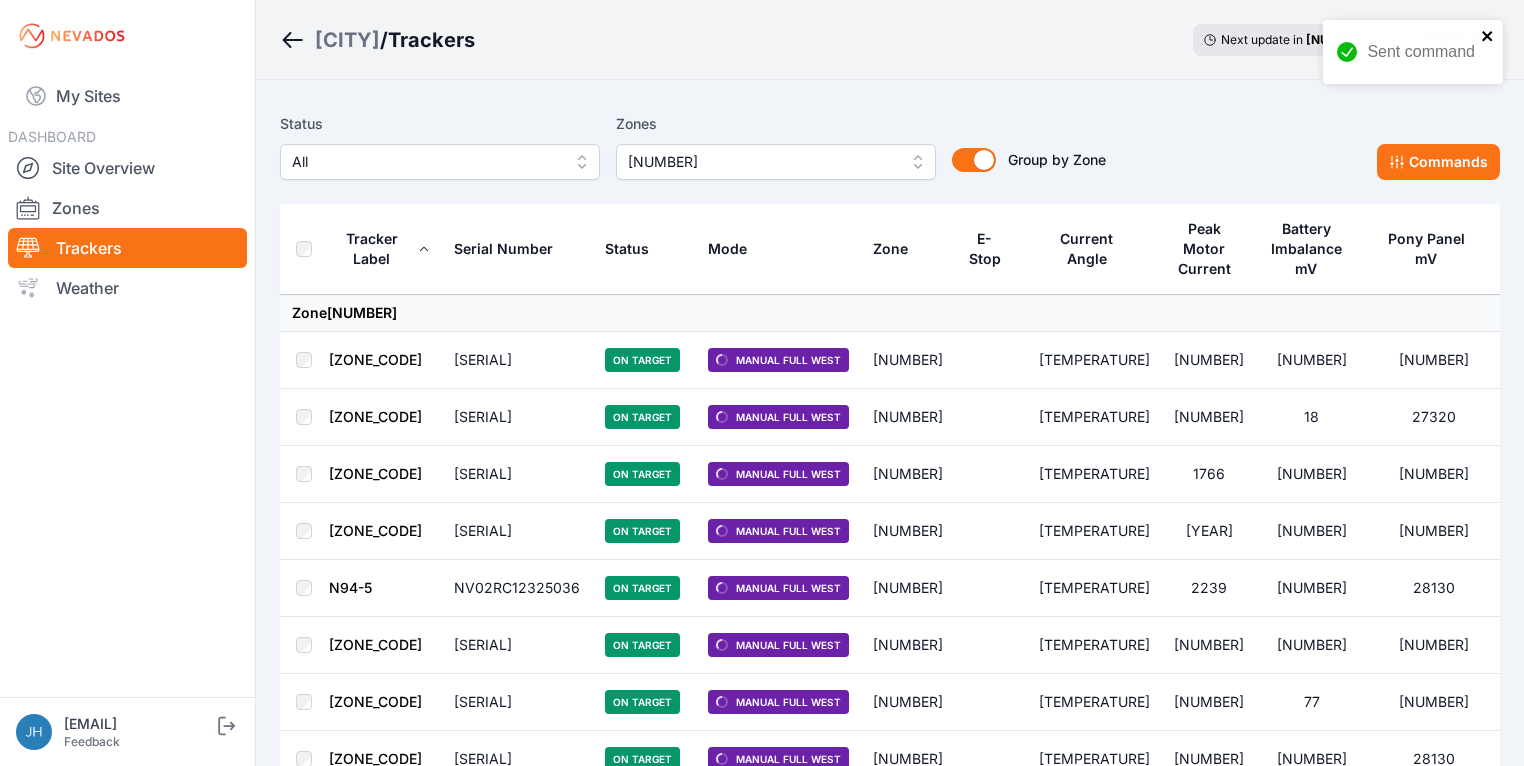 click at bounding box center [1487, 36] 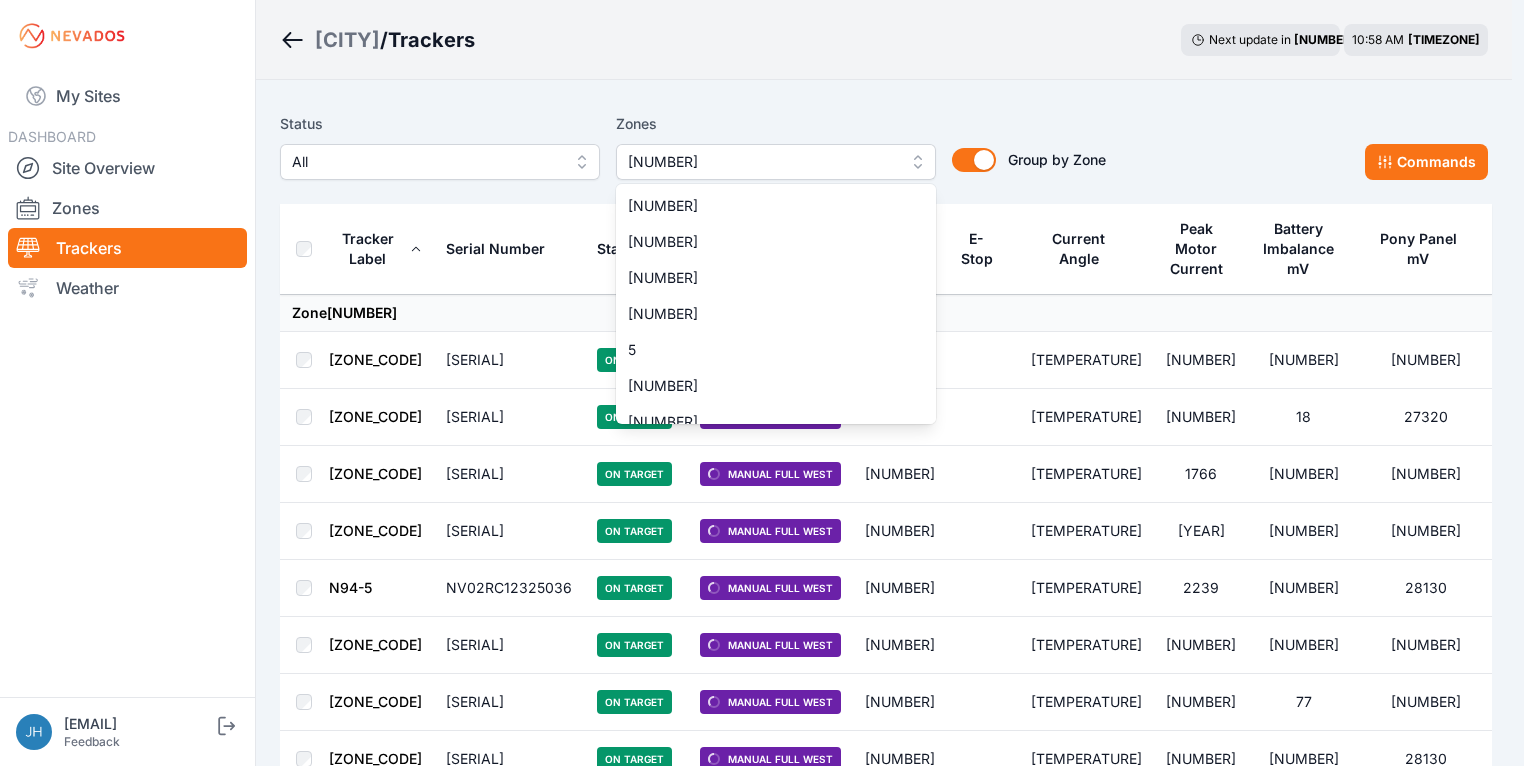 click on "37" at bounding box center (776, 162) 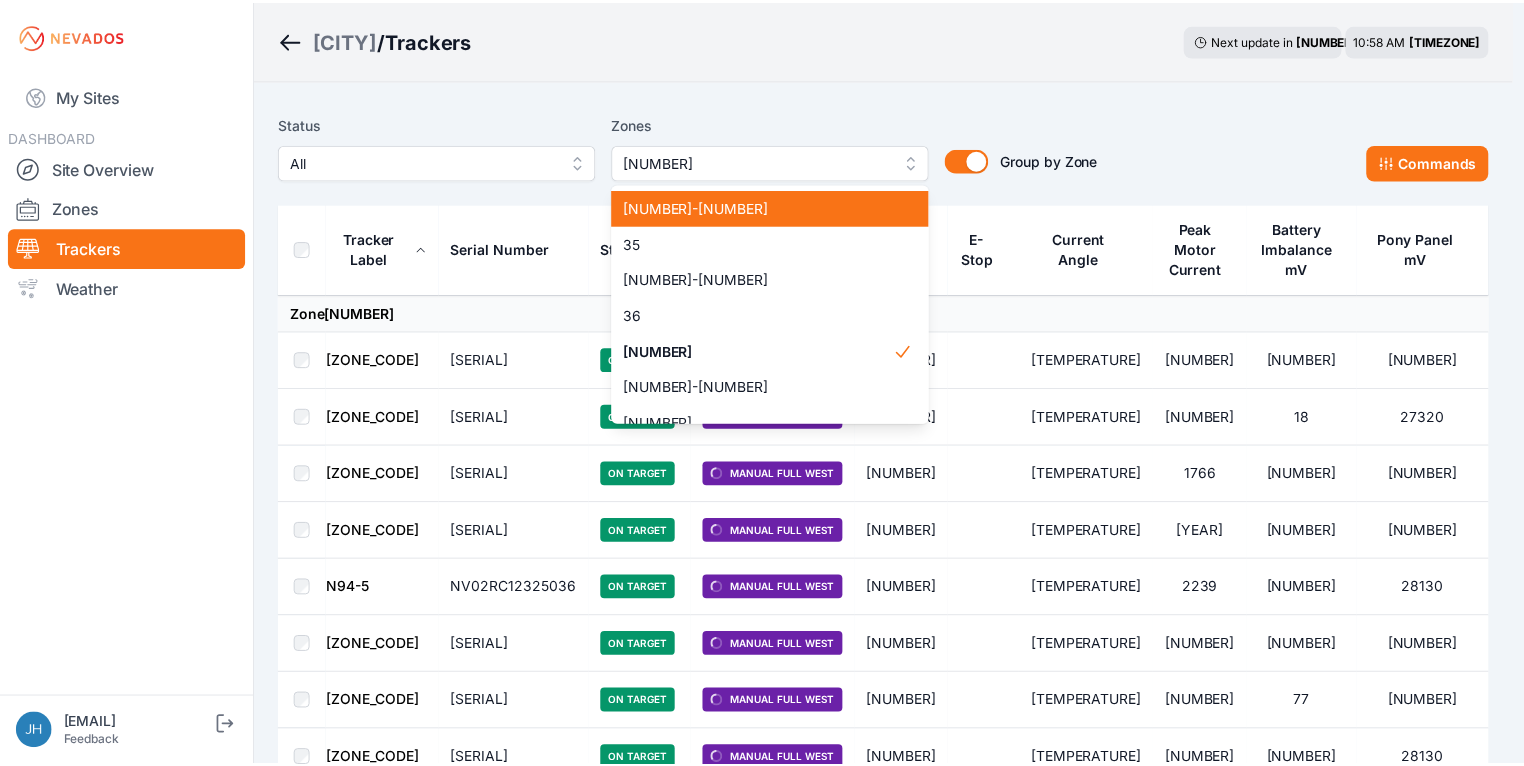 scroll, scrollTop: 1508, scrollLeft: 0, axis: vertical 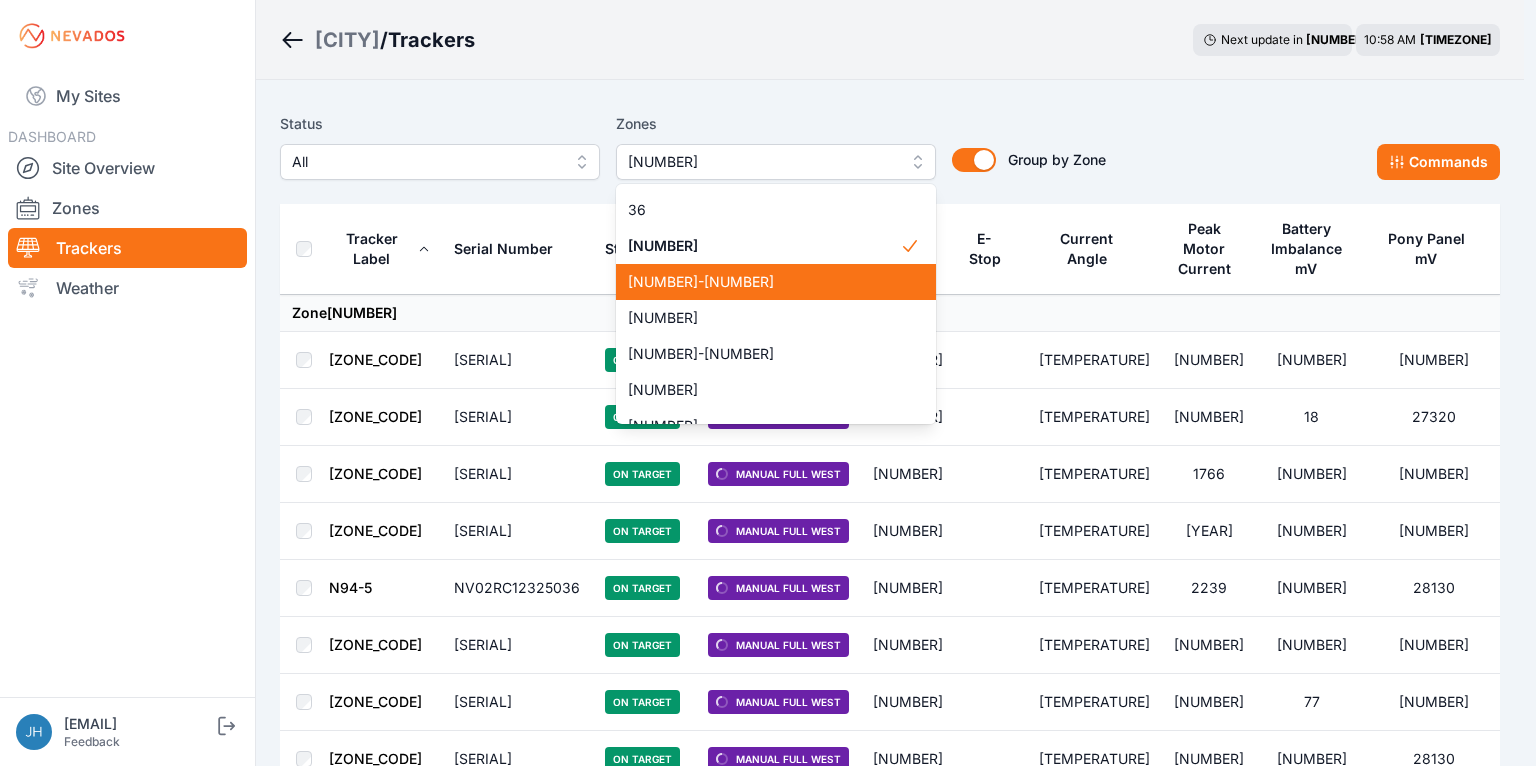 click on "37-2" at bounding box center (764, 282) 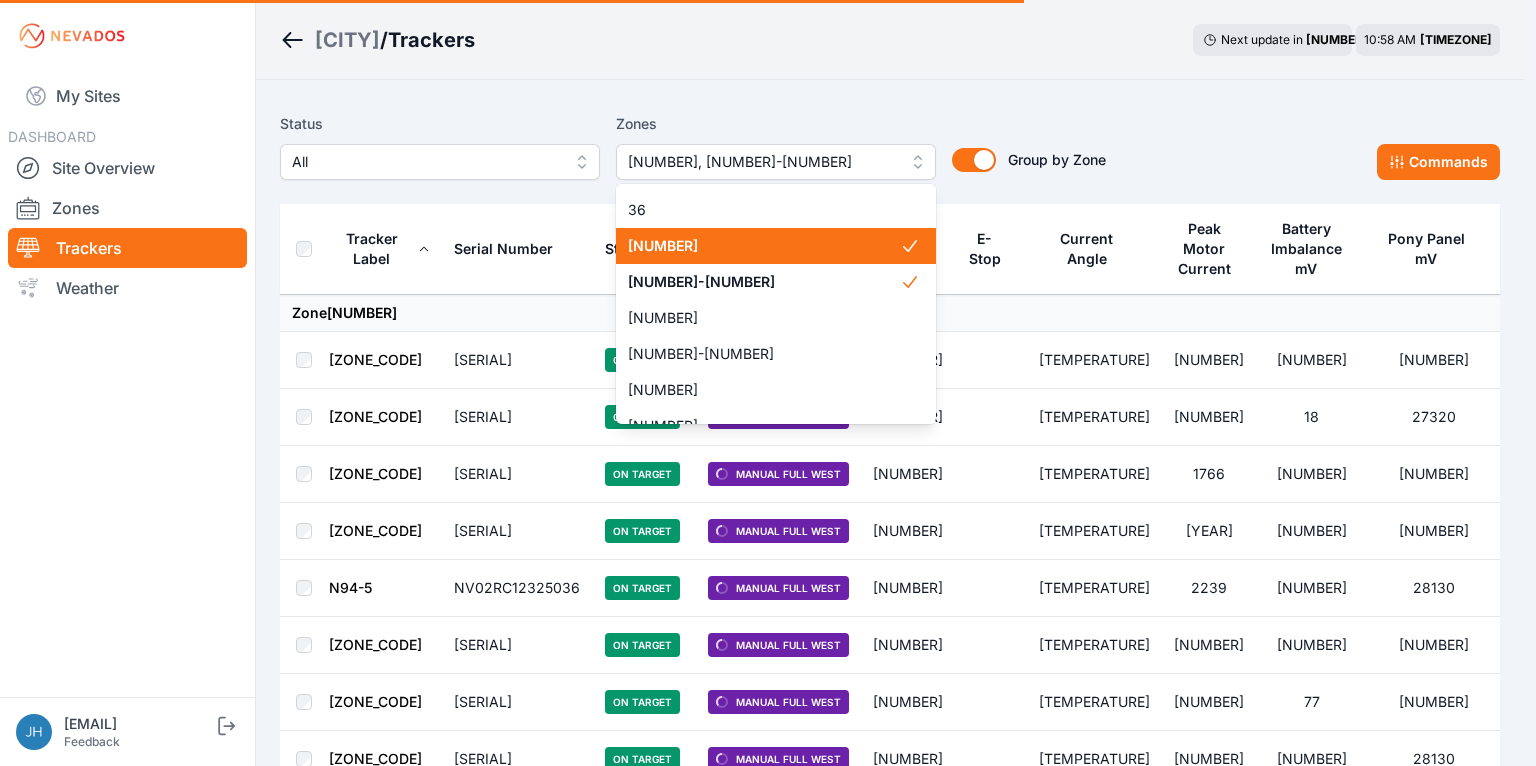 click on "[NUMBER]" at bounding box center (764, 246) 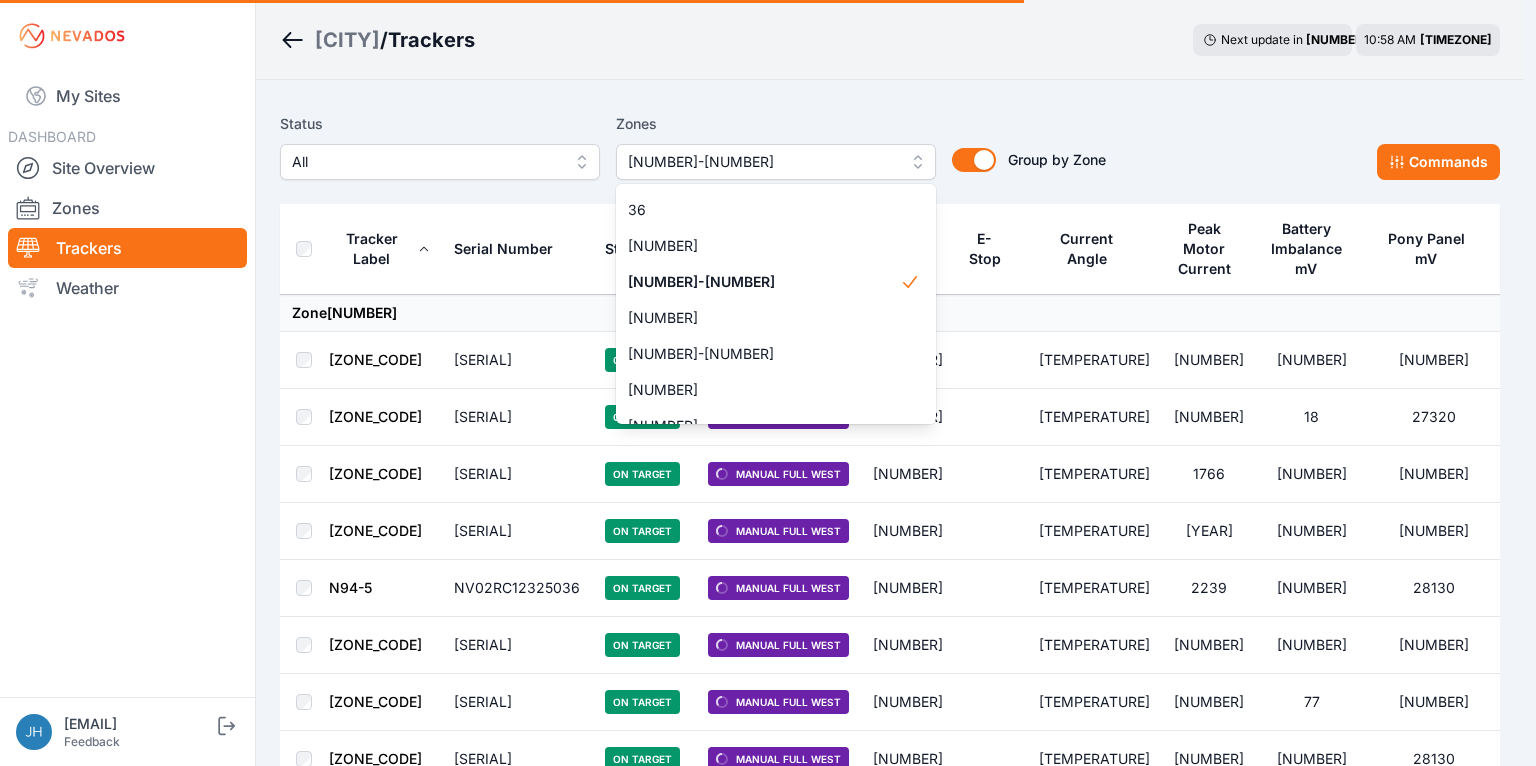 click on "Status All Zones 37-2 1 2 3 4 5 6 7 8 9 10 11 11-2 12 13 14 15 16 17 18 18-2 19 19-2 20 21 22 23 24 25 26 27 28 29 30 31 32 32-2 33 33-2 34 34-2 35 35-2 36 37 37-2 38 38-2 39 40 41 Group by Zone Group by Zone Commands" at bounding box center [890, 146] 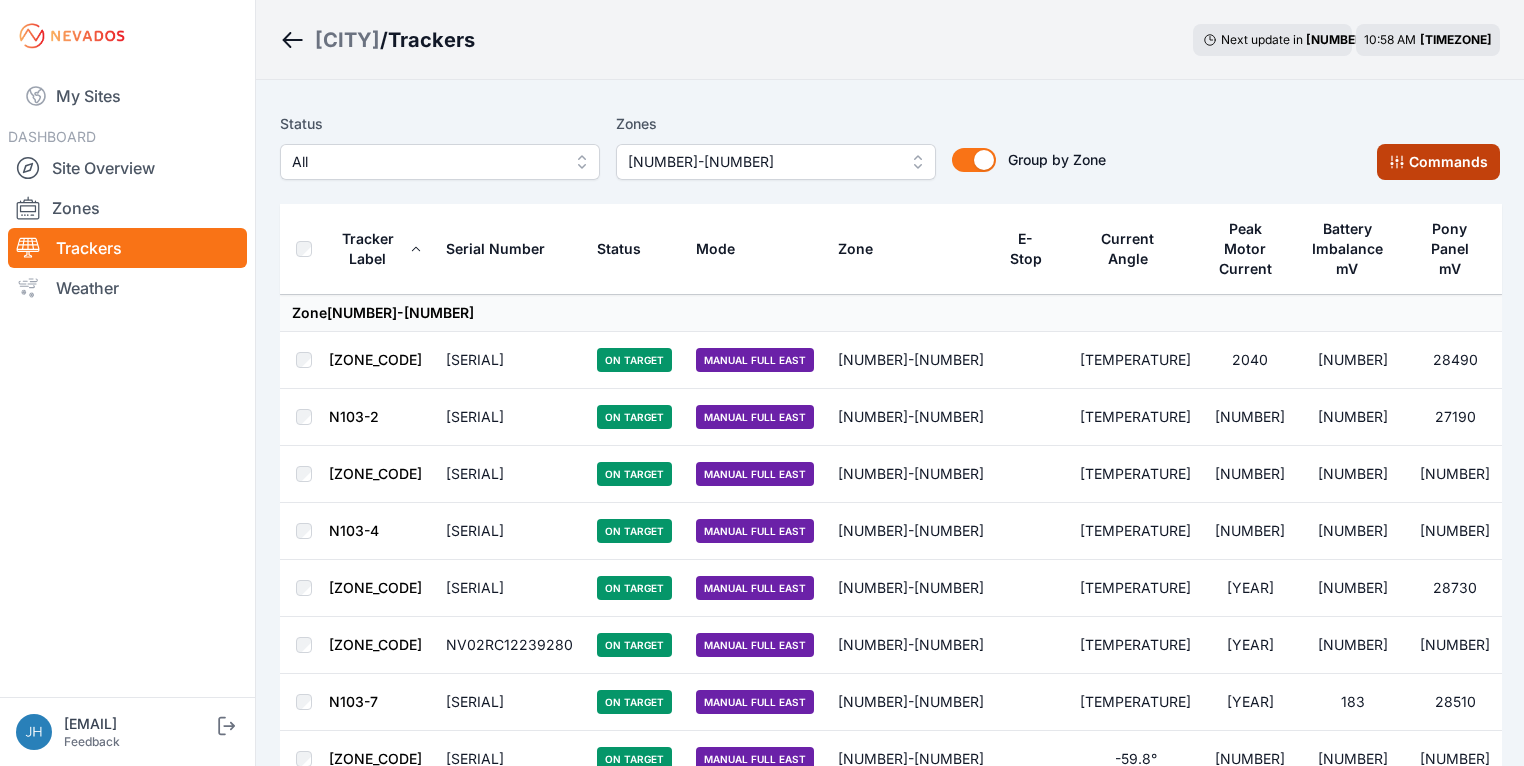 click on "Commands" at bounding box center [1438, 162] 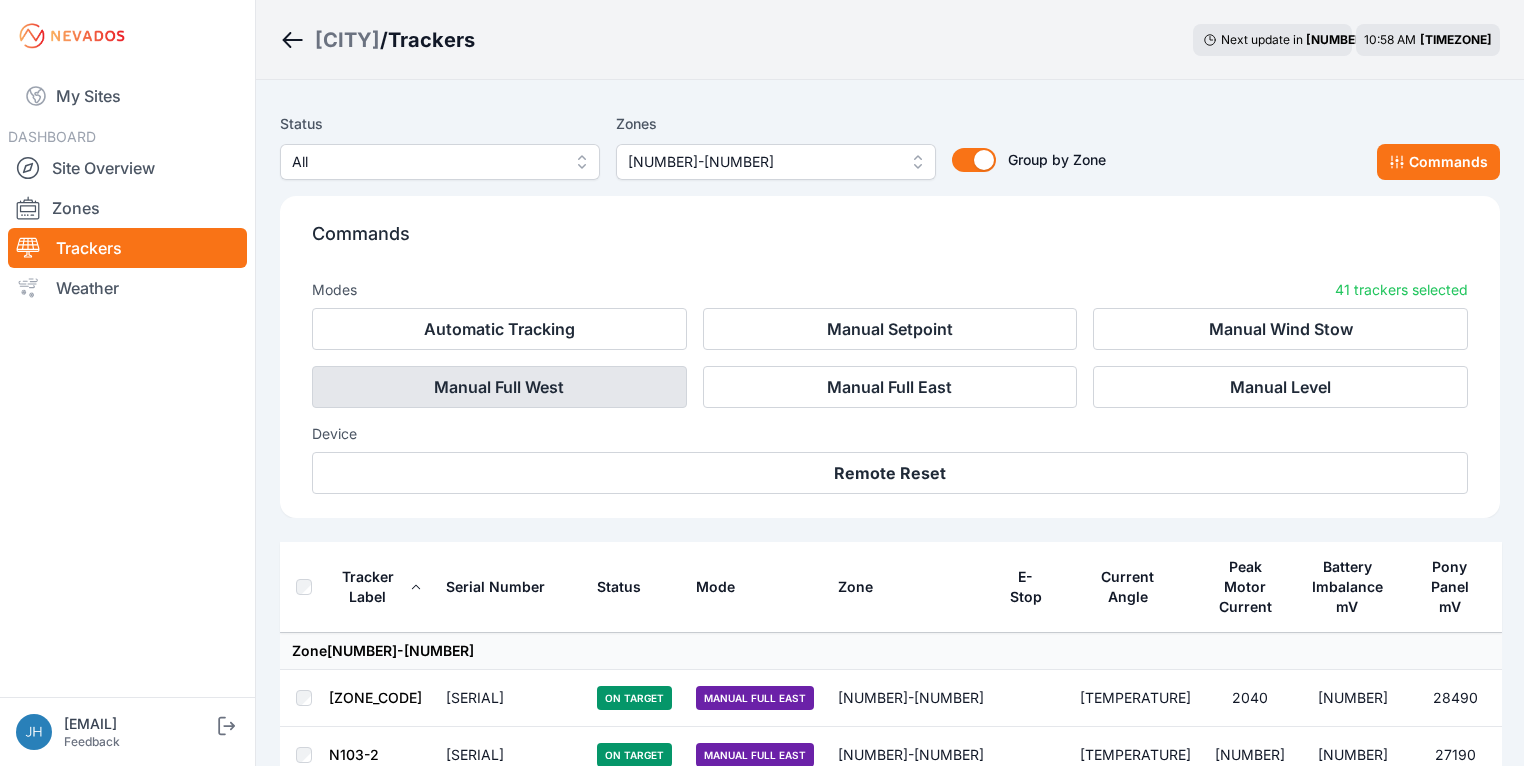 click on "Manual Full West" at bounding box center [499, 387] 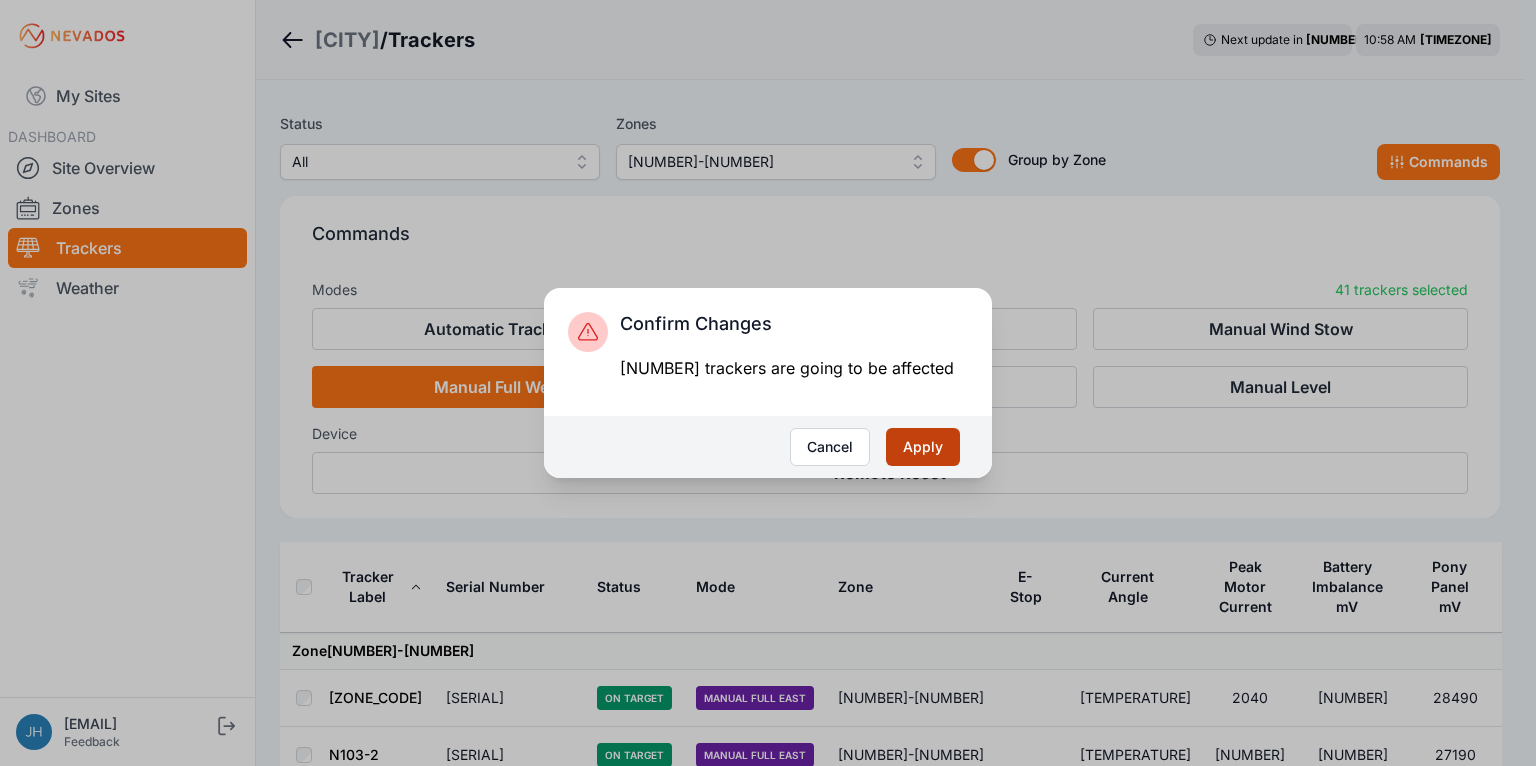 click on "Apply" at bounding box center (923, 447) 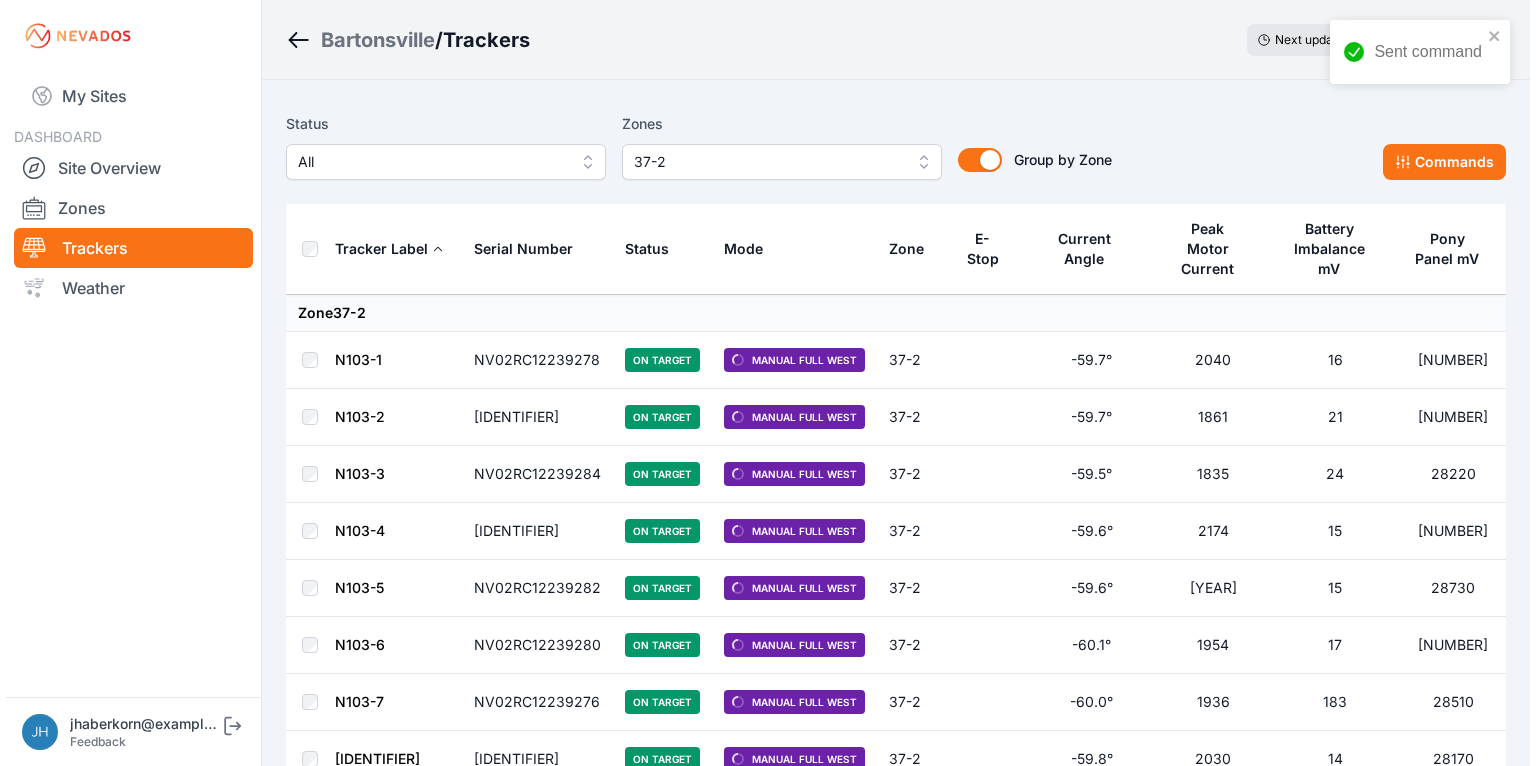 scroll, scrollTop: 0, scrollLeft: 0, axis: both 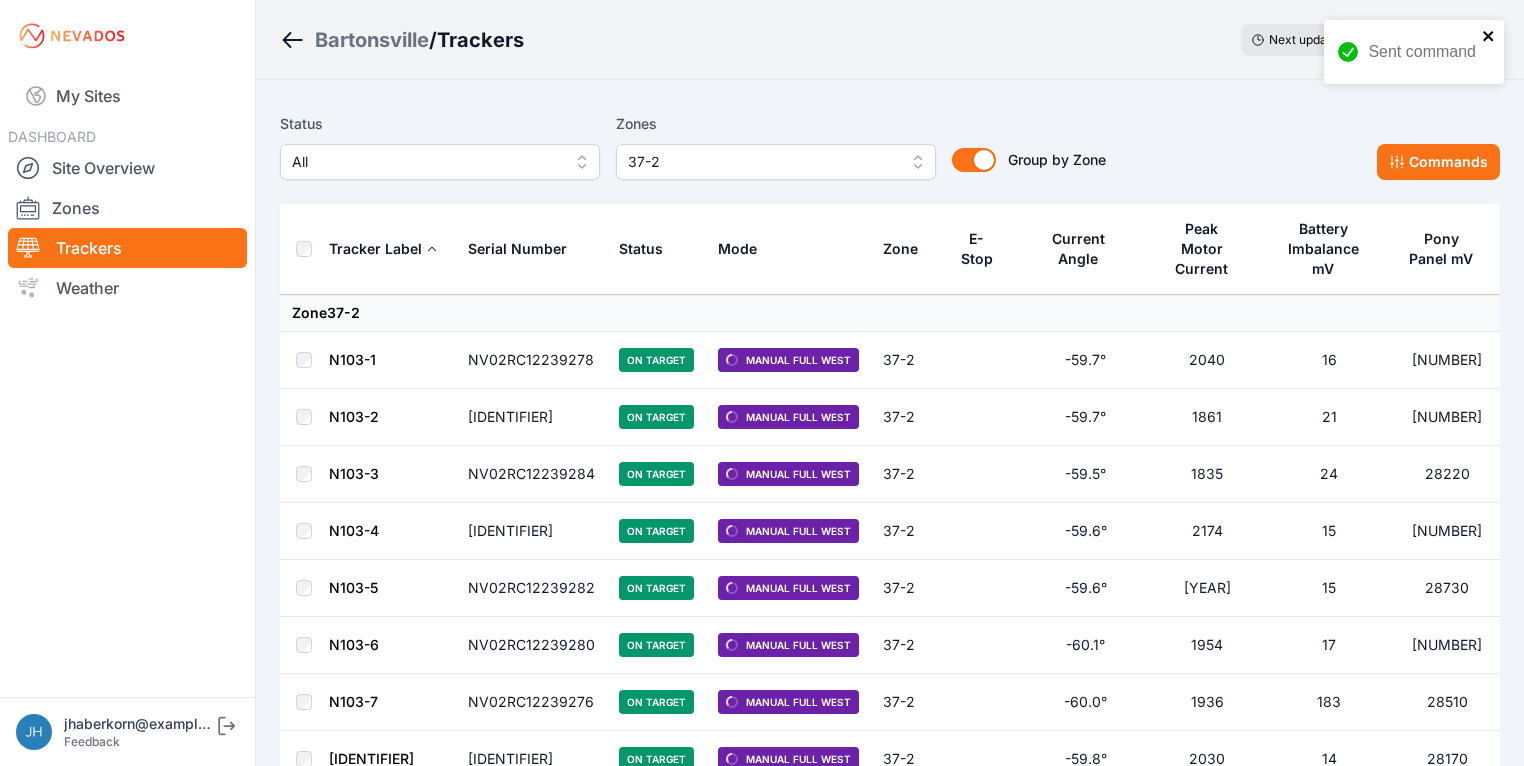 click at bounding box center (1488, 36) 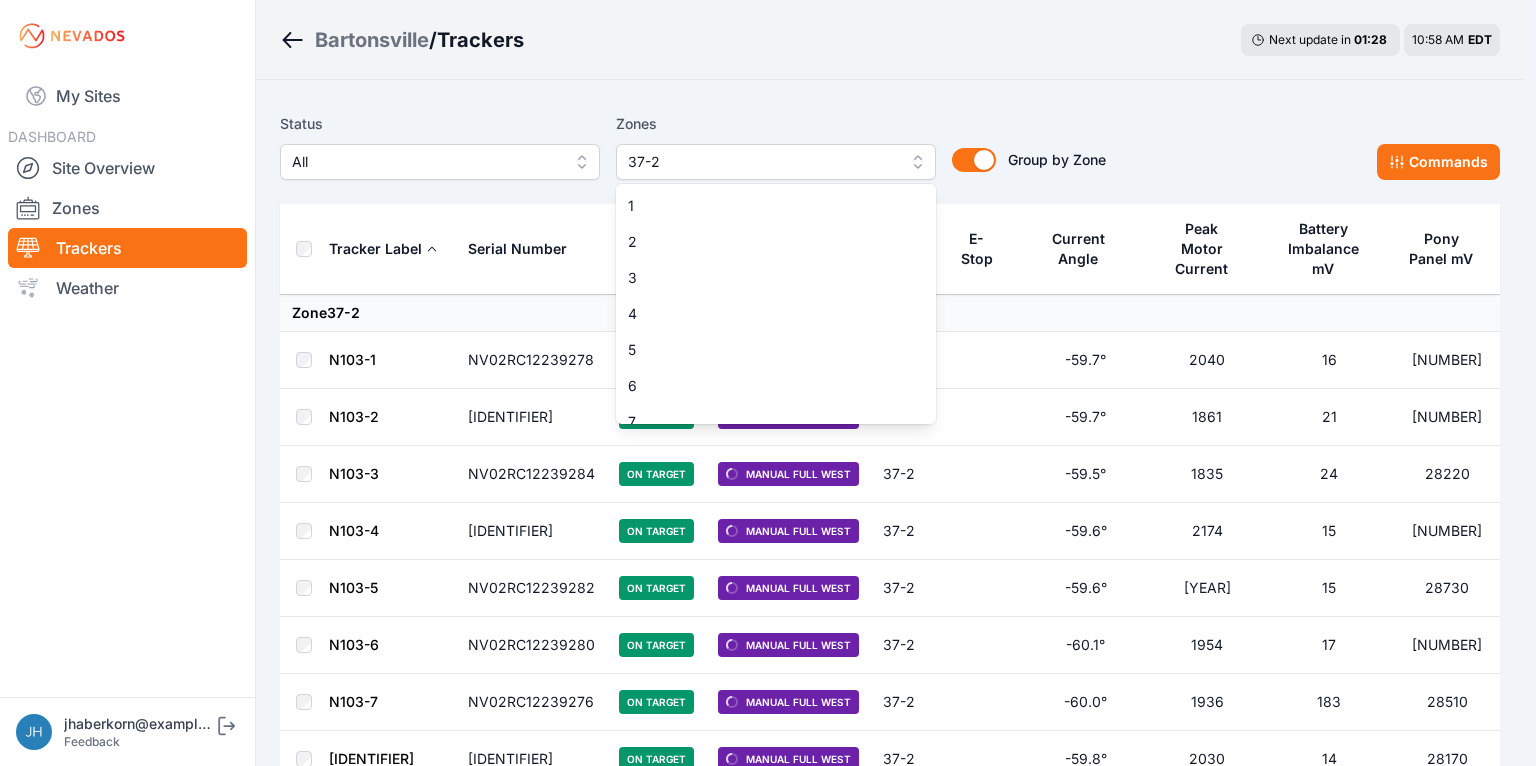 click on "37-2" at bounding box center (776, 162) 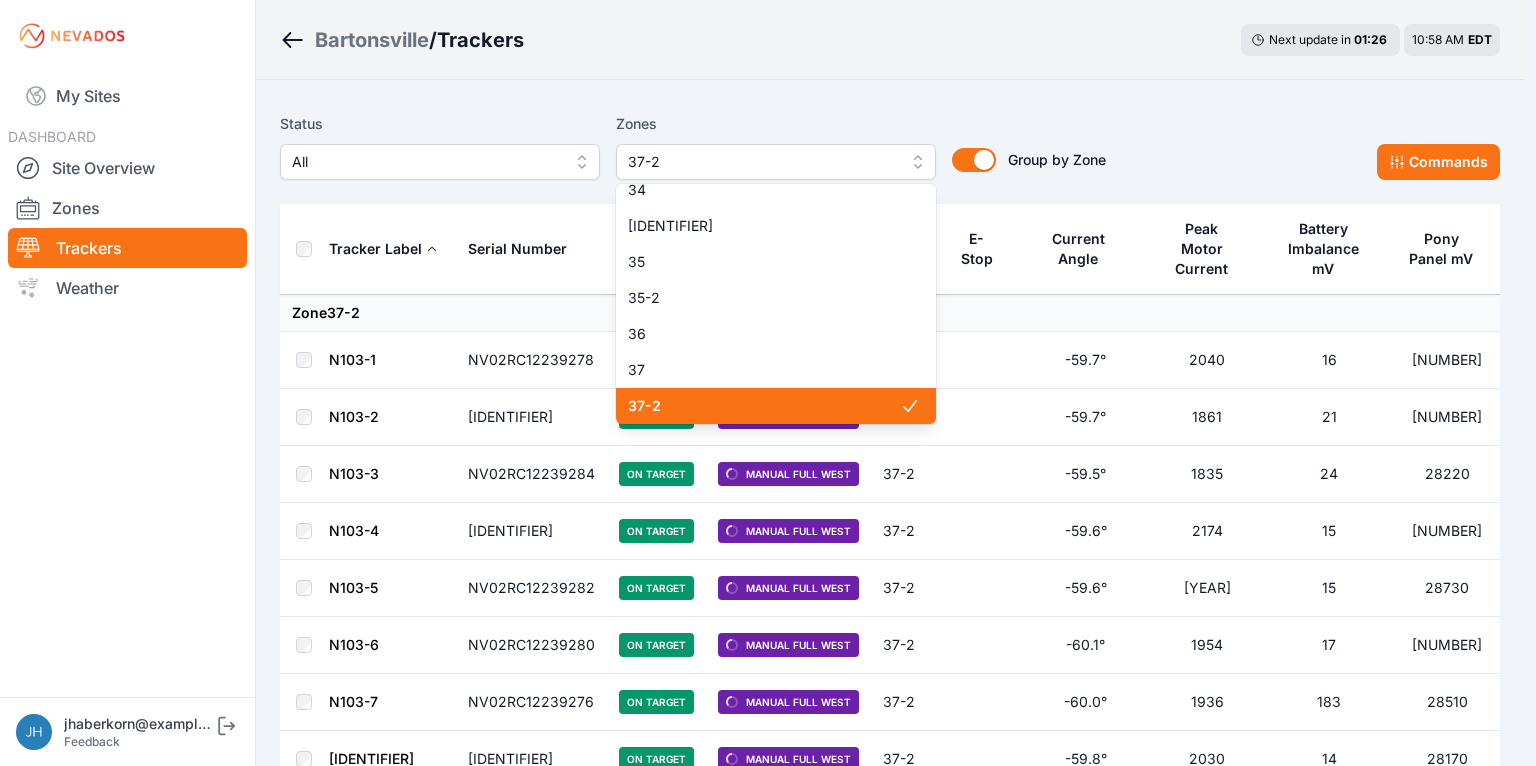 click on "37-2" at bounding box center (764, 406) 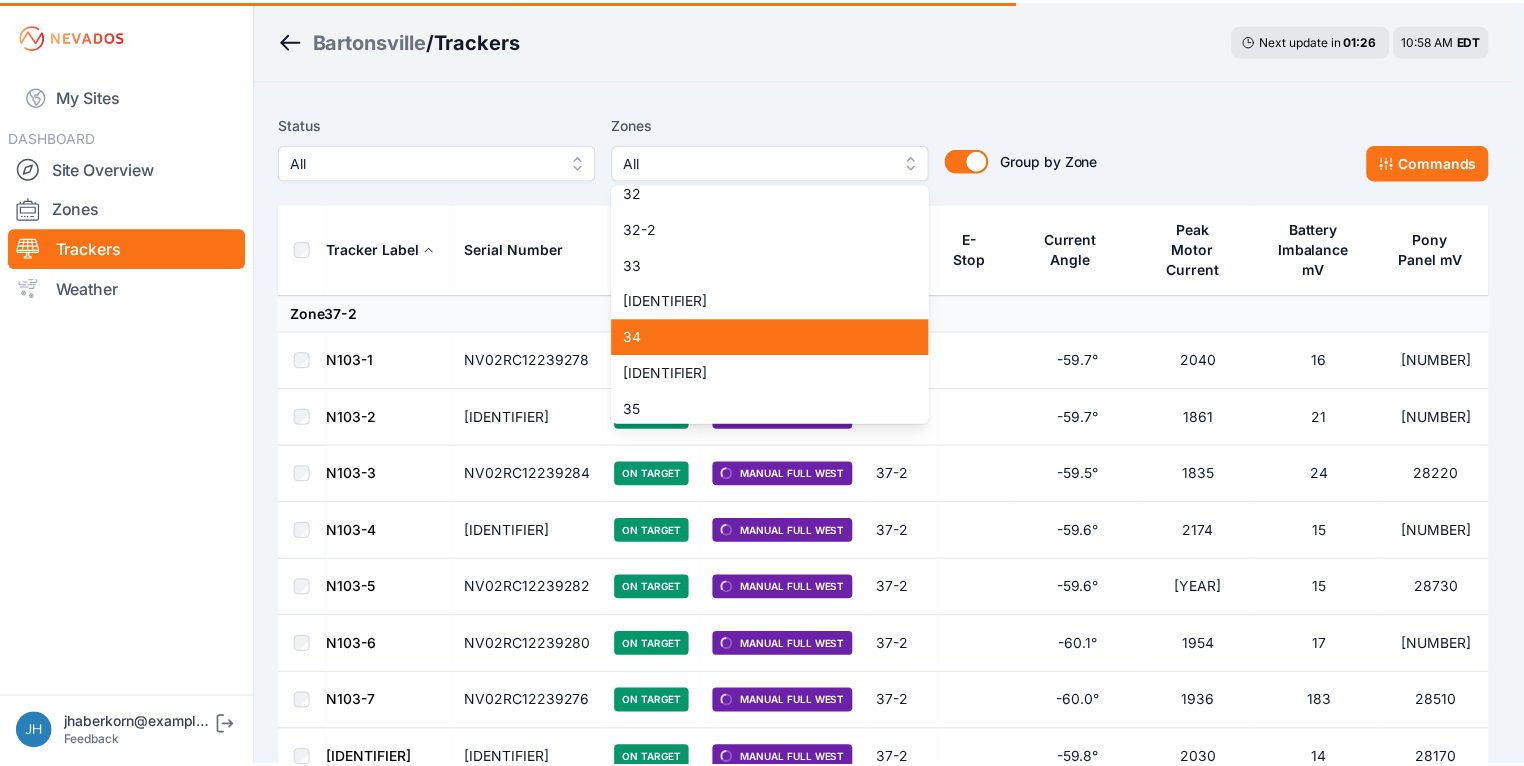 scroll, scrollTop: 1224, scrollLeft: 0, axis: vertical 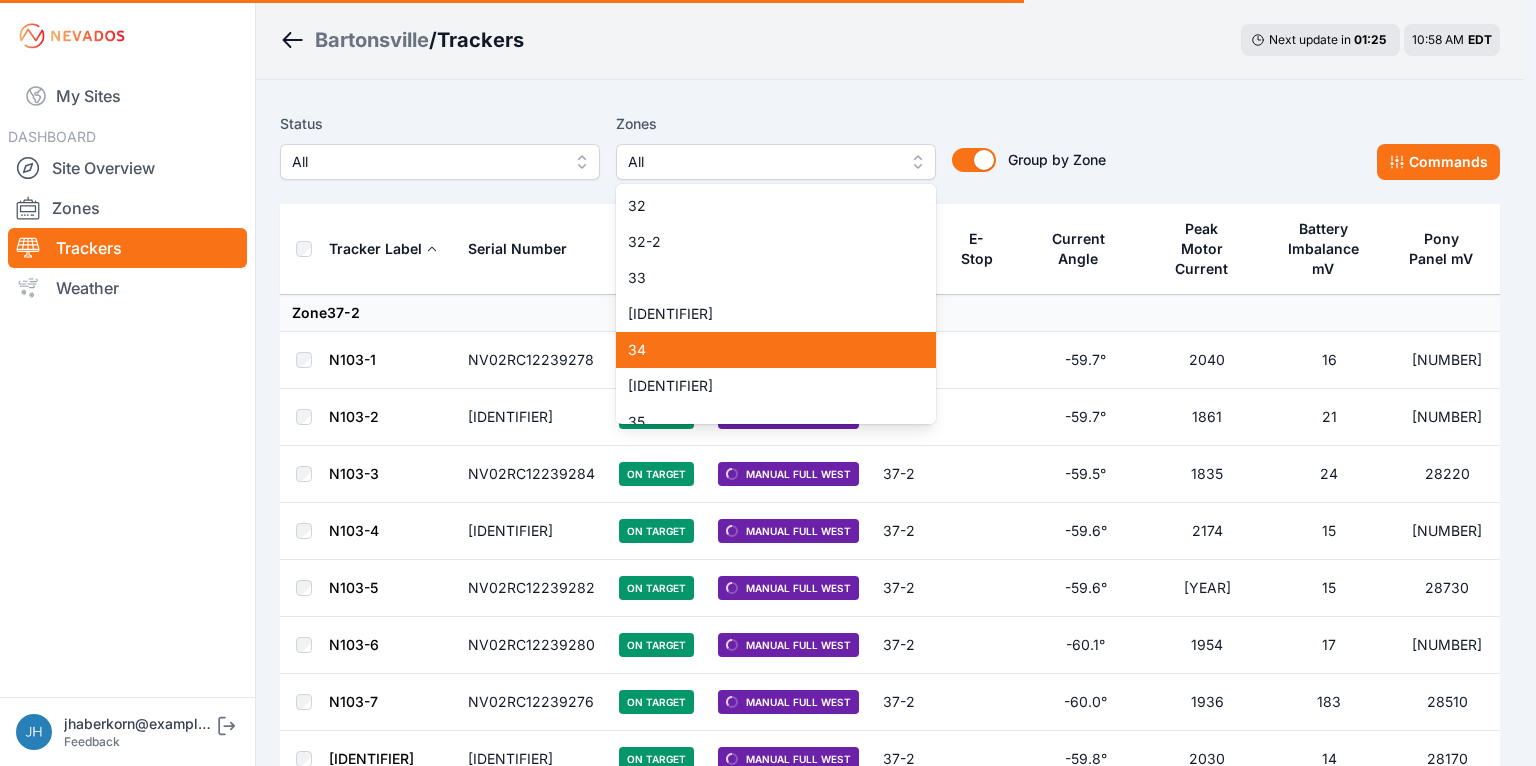 click on "34" at bounding box center [764, 350] 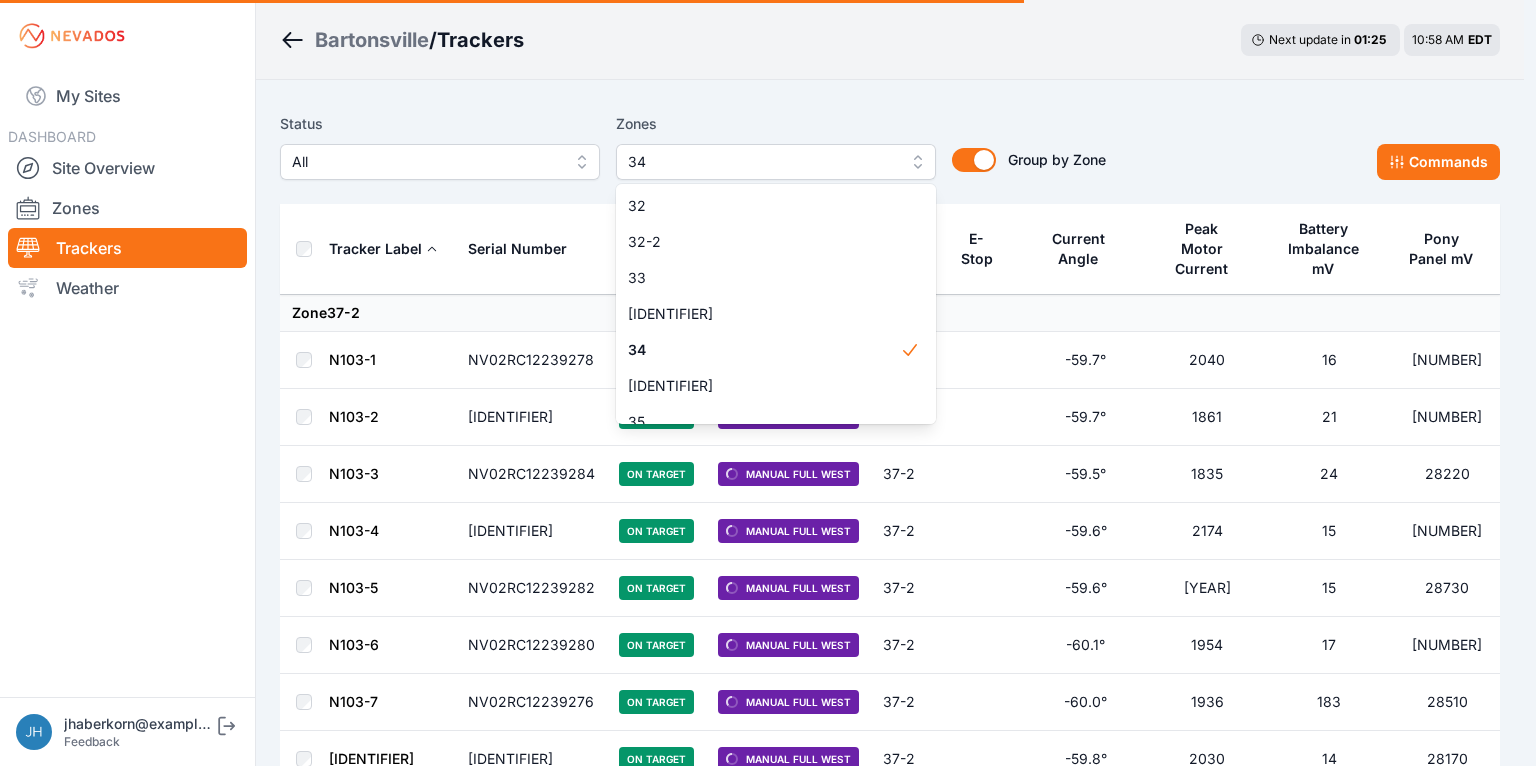 click on "Status All Zones 34 1 2 3 4 5 6 7 8 9 10 11 11-2 12 13 14 15 16 17 18 18-2 19 19-2 20 21 22 23 24 25 26 27 28 29 30 31 32 32-2 33 33-2 34 34-2 35 35-2 36 37 37-2 38 38-2 39 40 41 Group by Zone Group by Zone Commands" at bounding box center (890, 146) 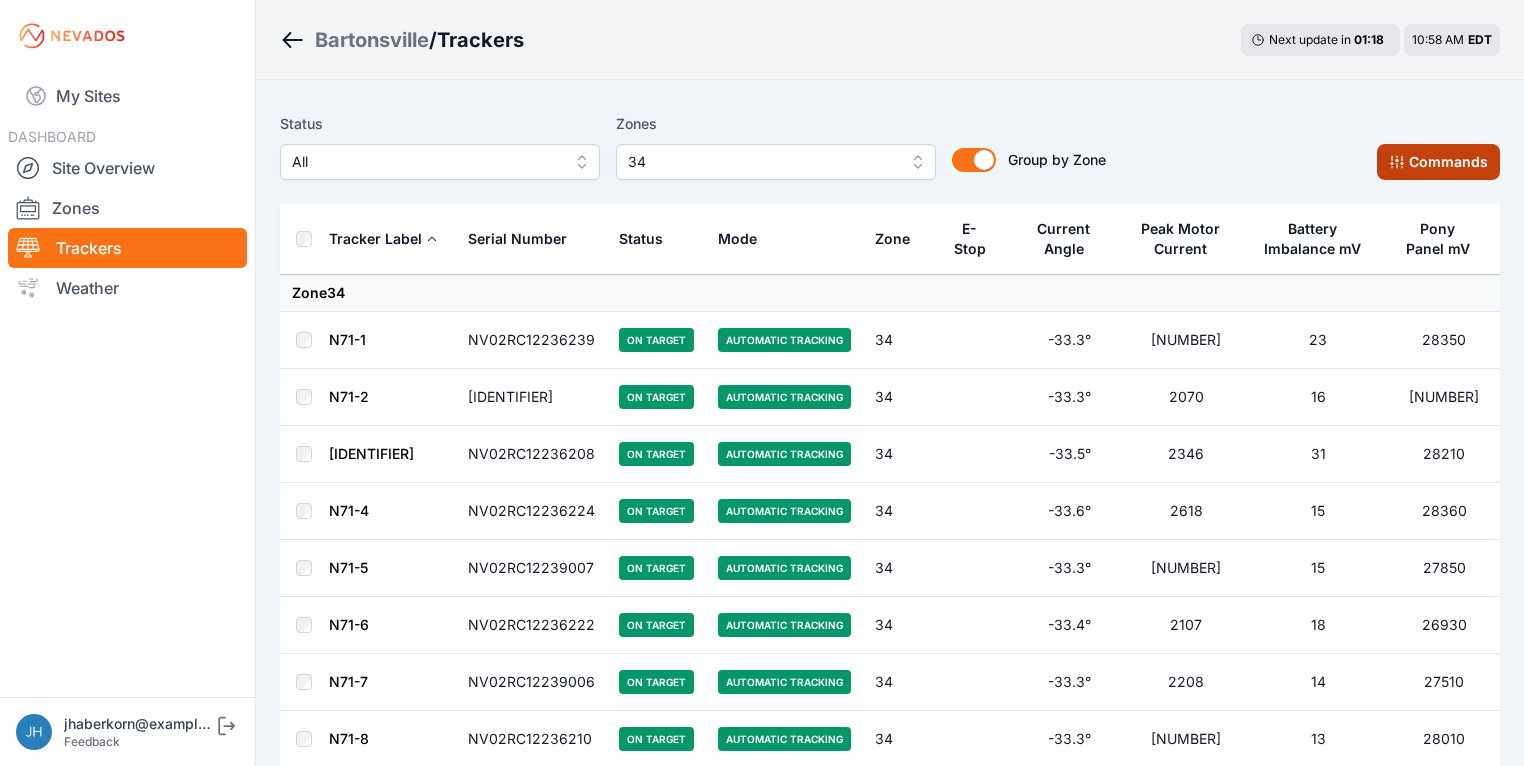 click on "Commands" at bounding box center [1438, 162] 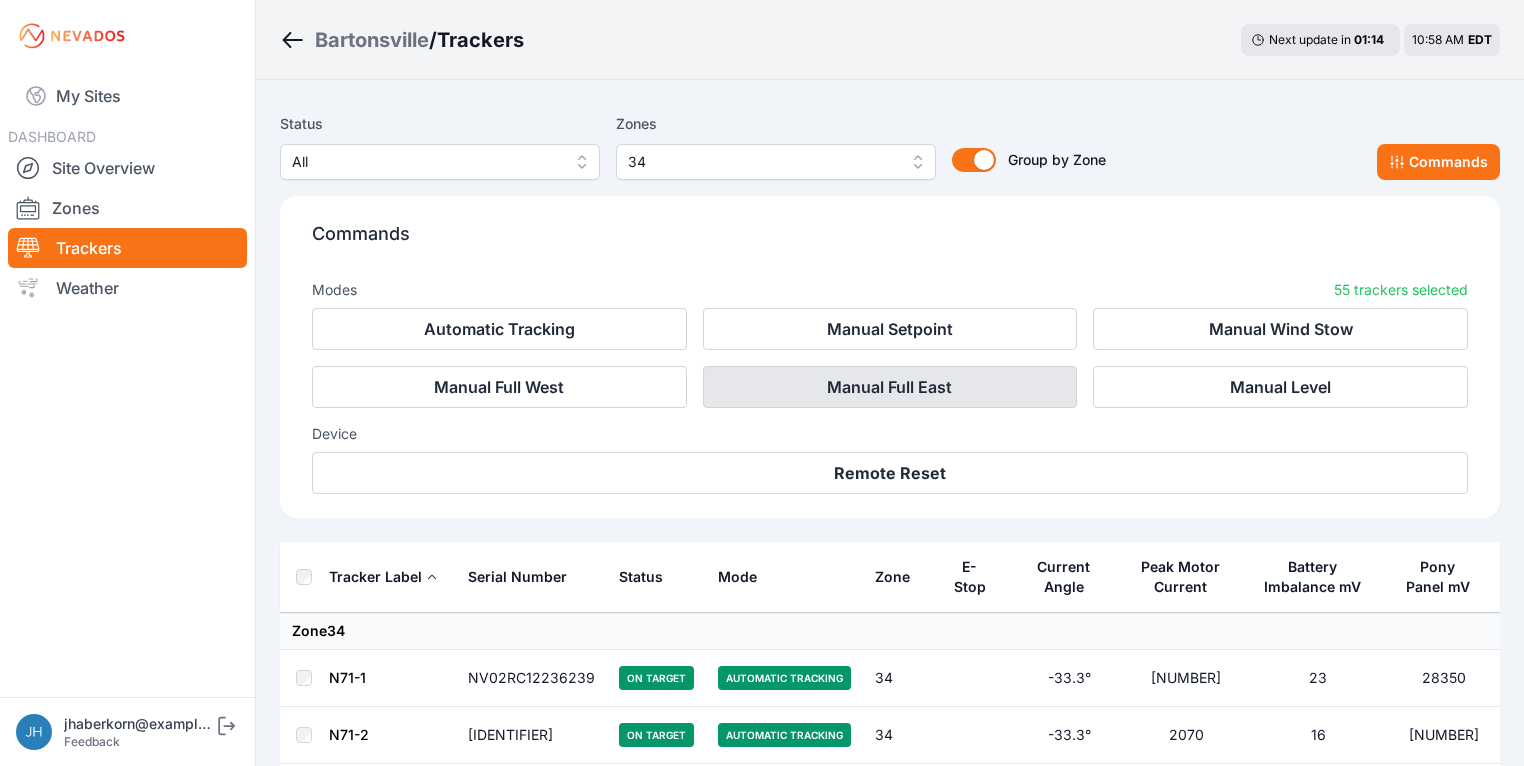 click on "Manual Full East" at bounding box center [890, 387] 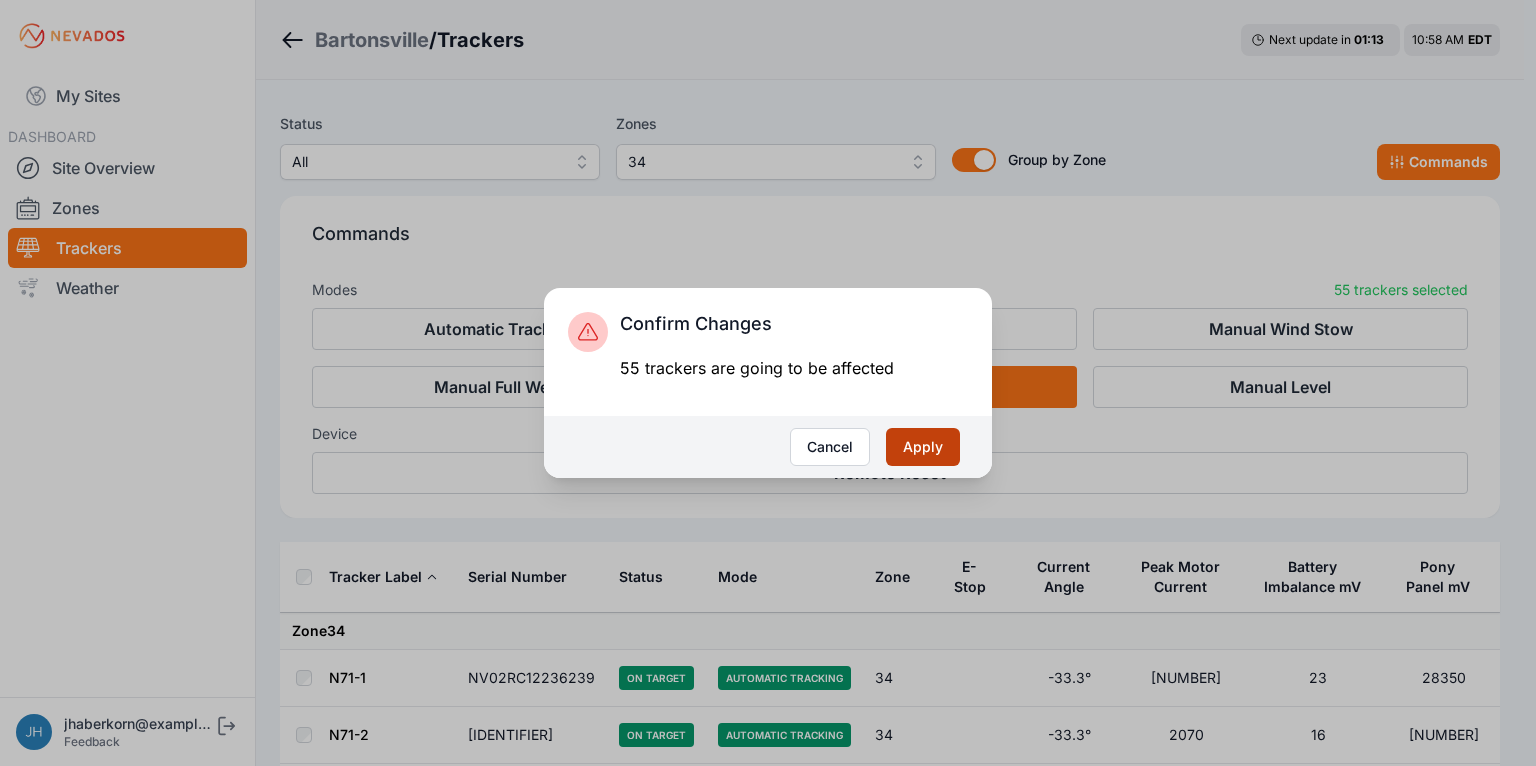 click on "Apply" at bounding box center [923, 447] 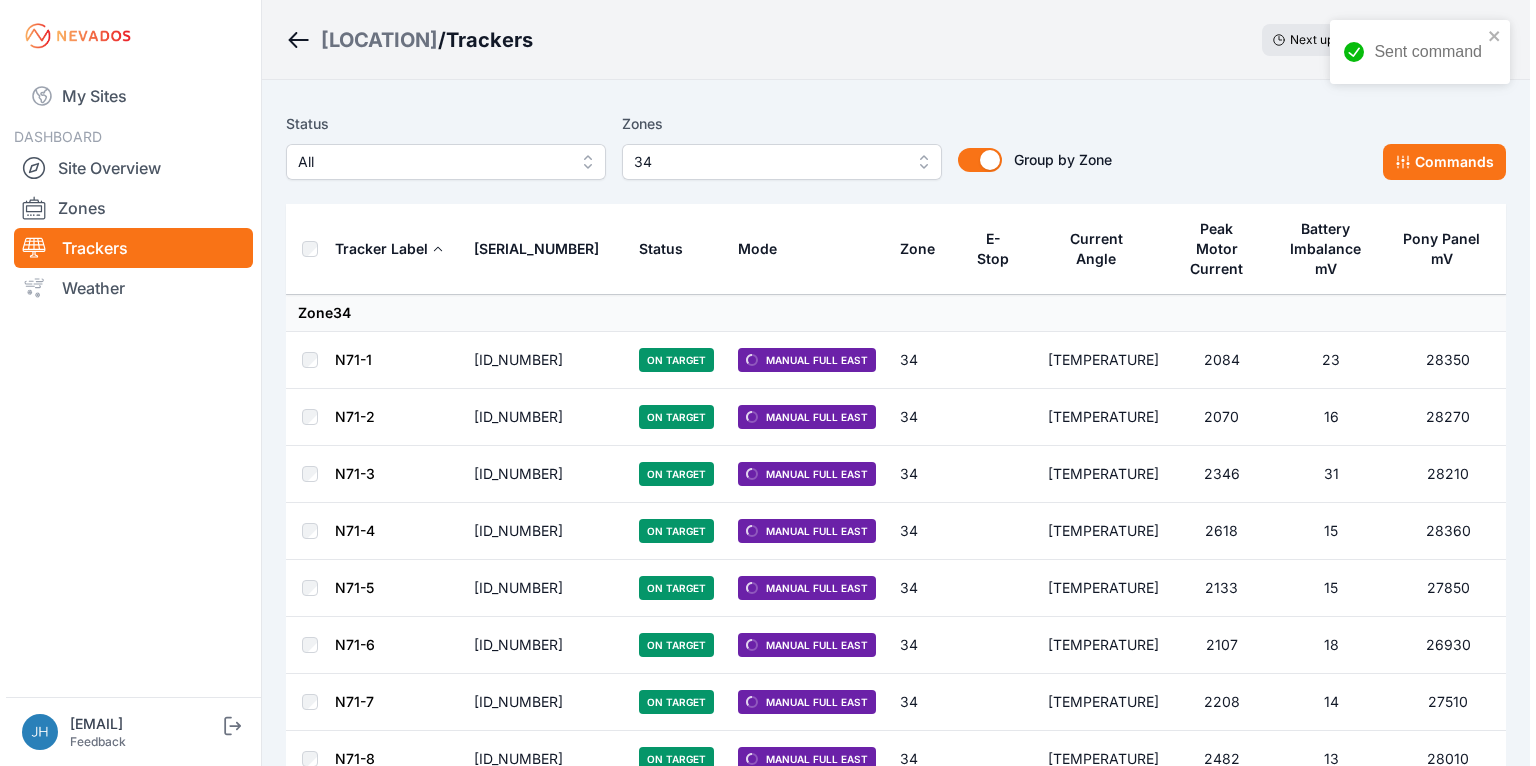 scroll, scrollTop: 0, scrollLeft: 0, axis: both 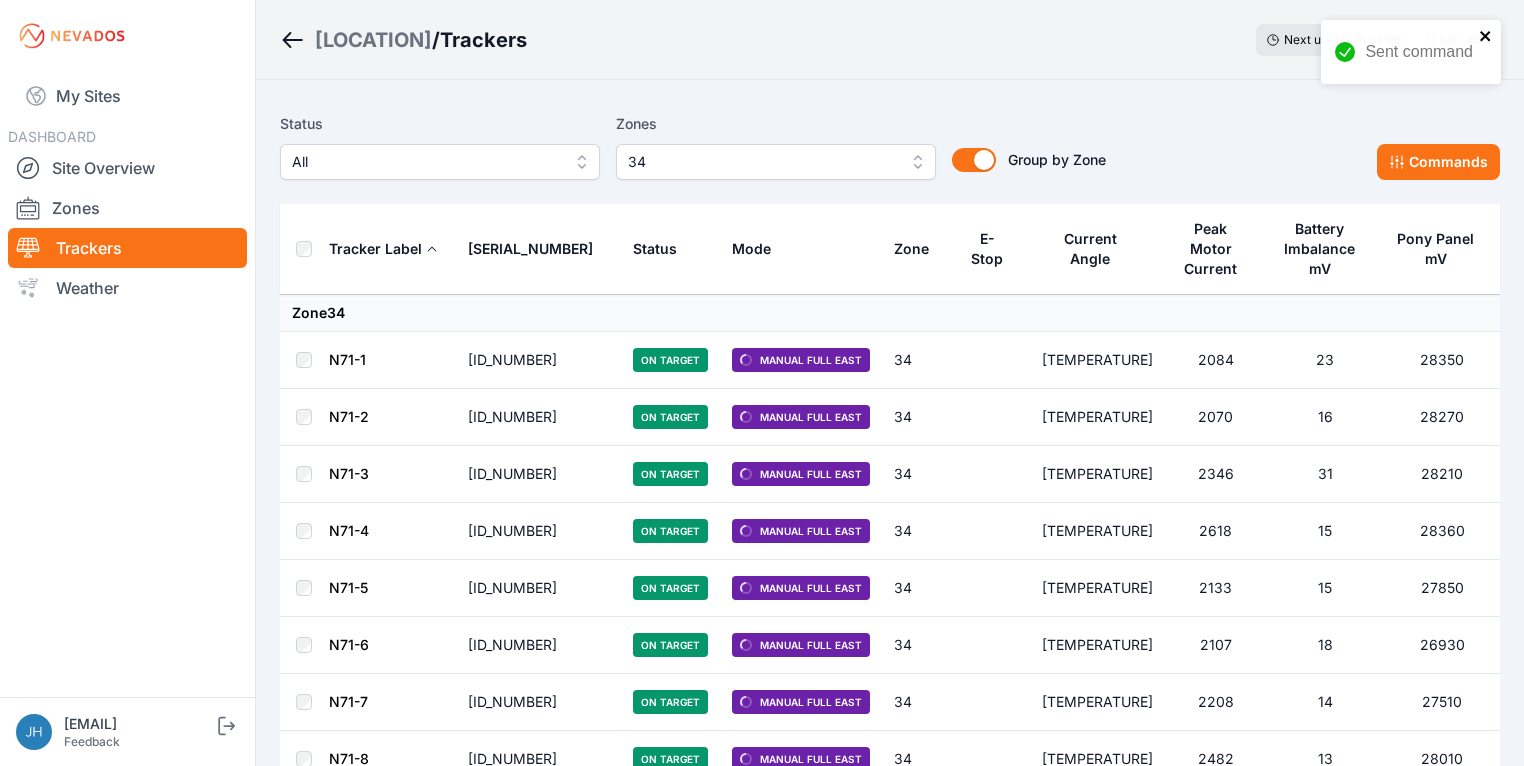 click at bounding box center (1485, 36) 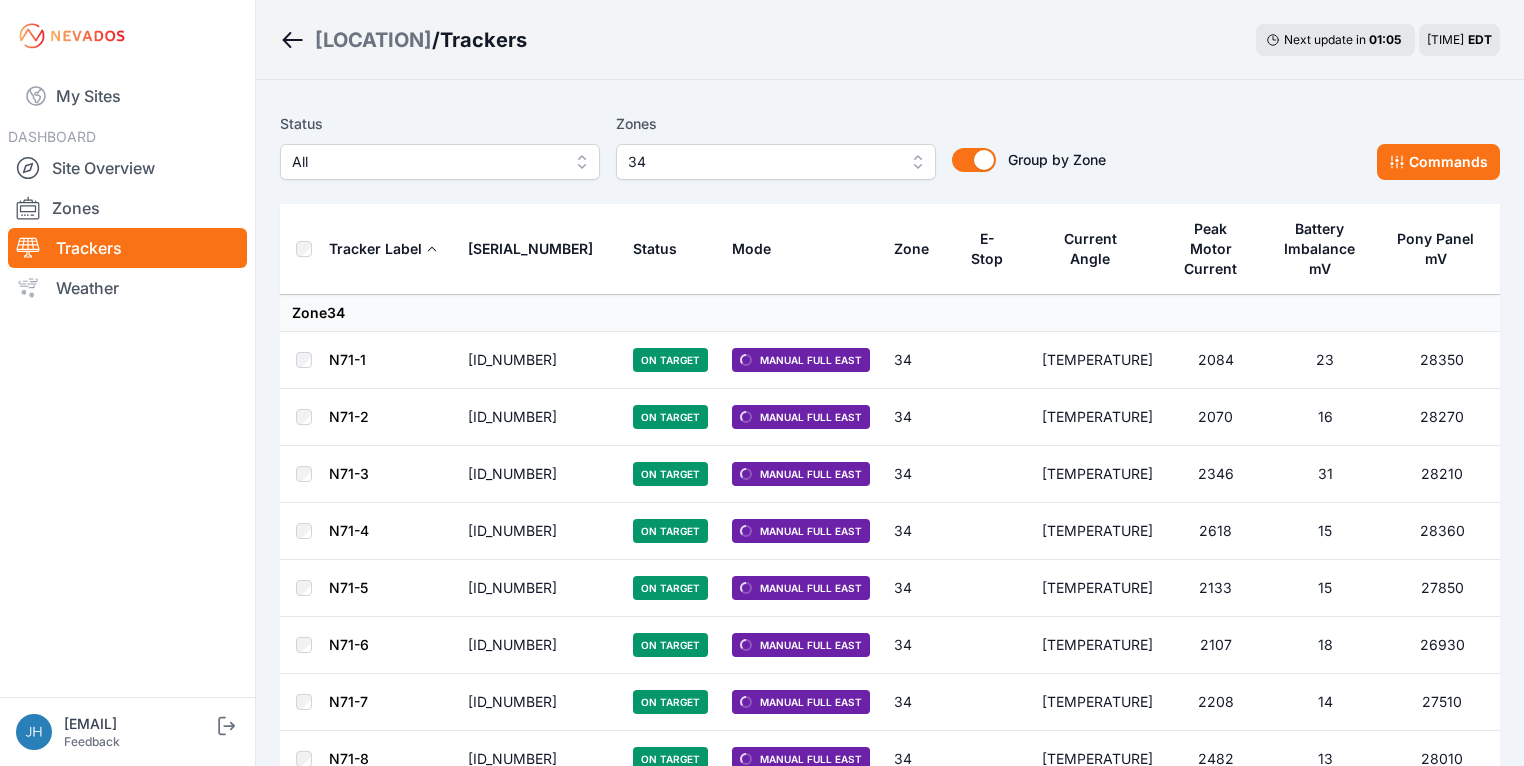 click on "34" at bounding box center (776, 162) 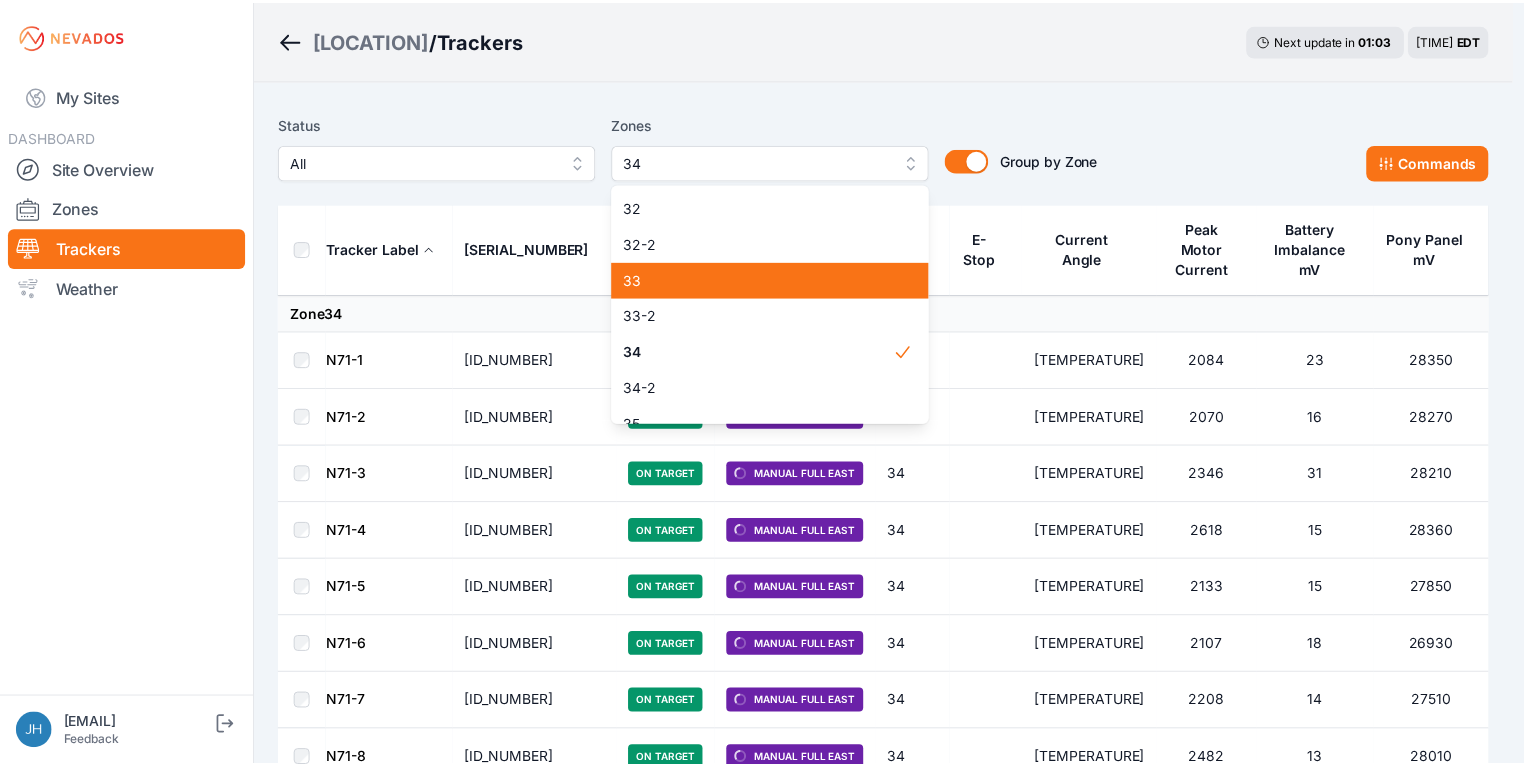 scroll, scrollTop: 1248, scrollLeft: 0, axis: vertical 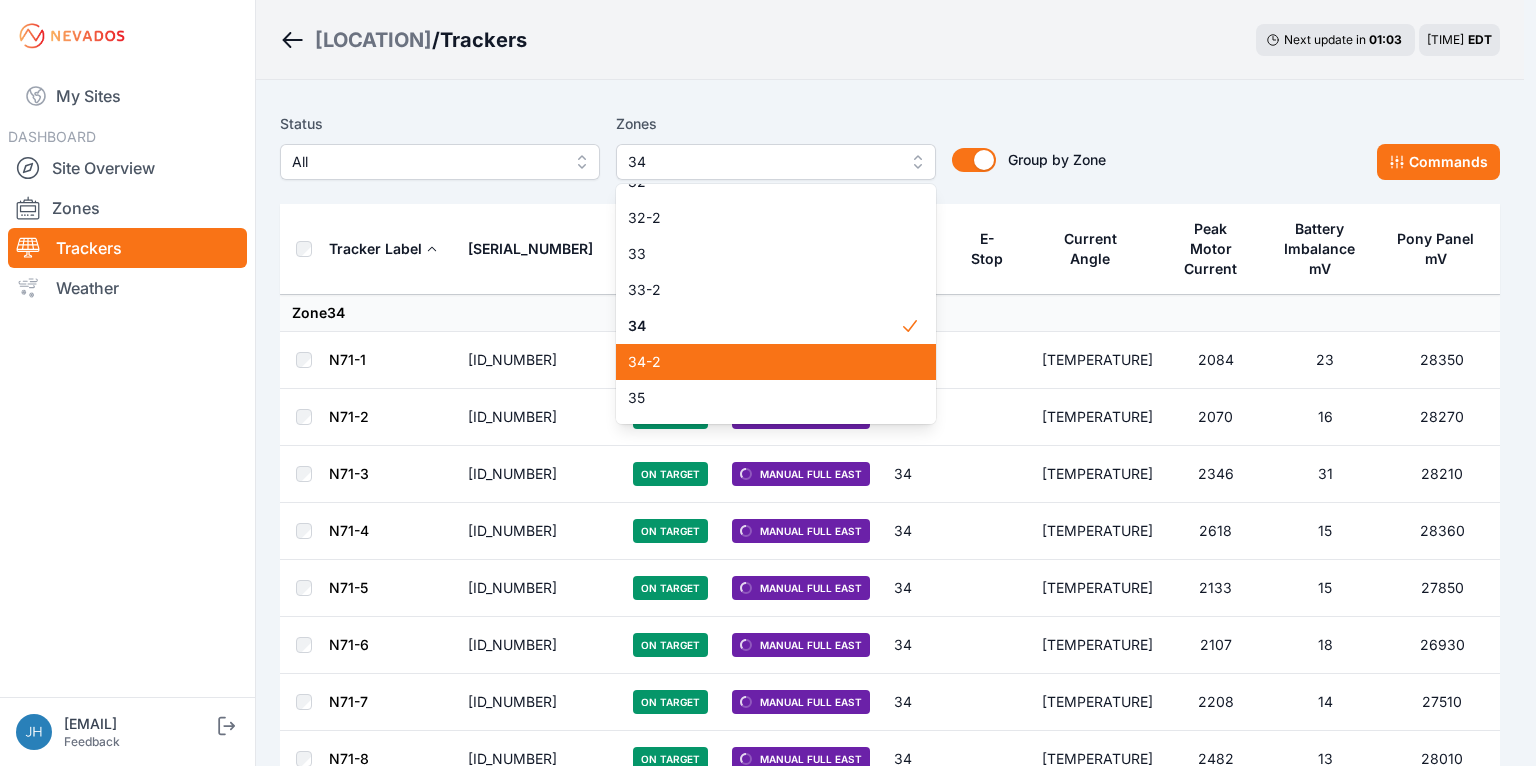 click on "34-2" at bounding box center (764, 362) 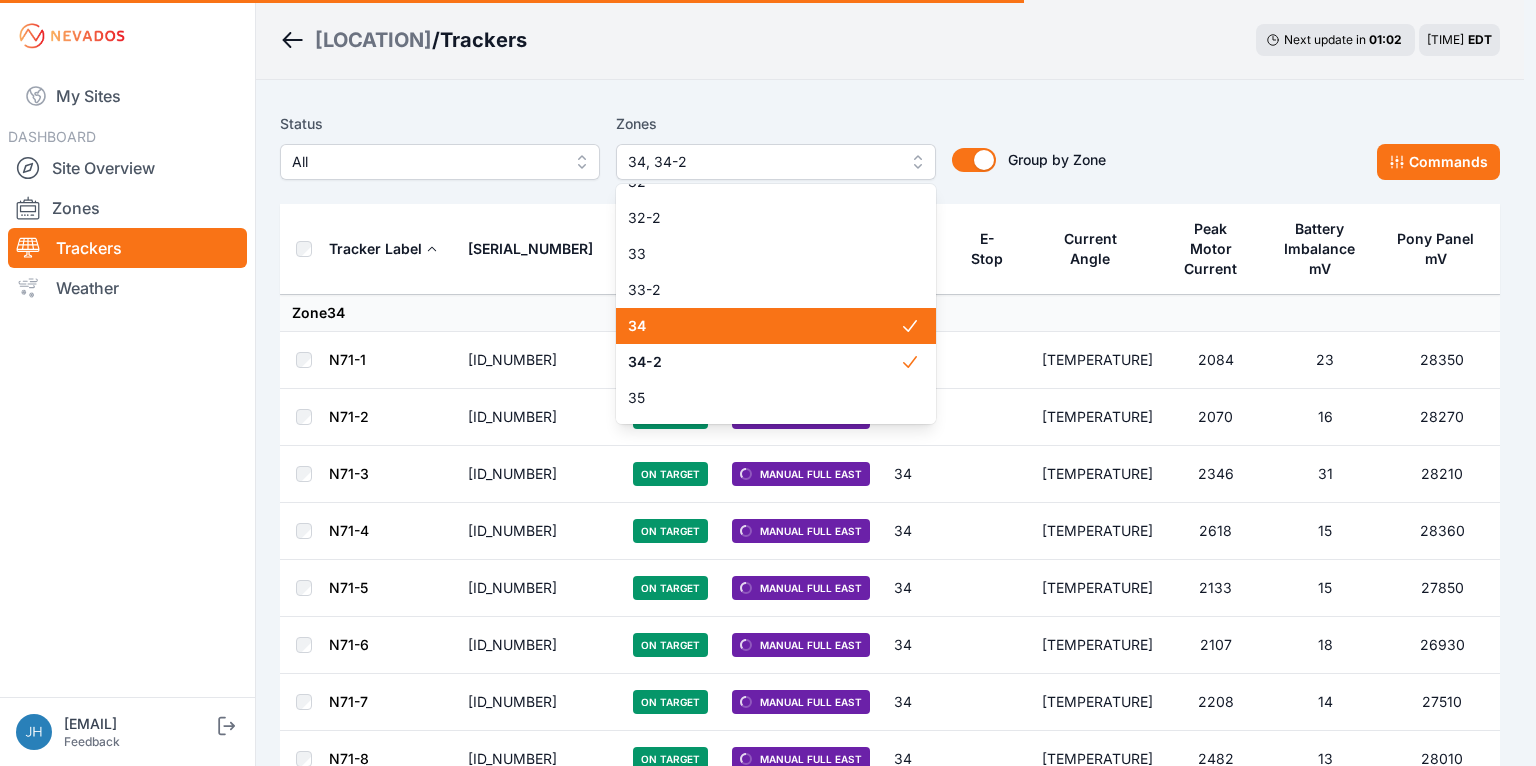 click on "34" at bounding box center (764, 326) 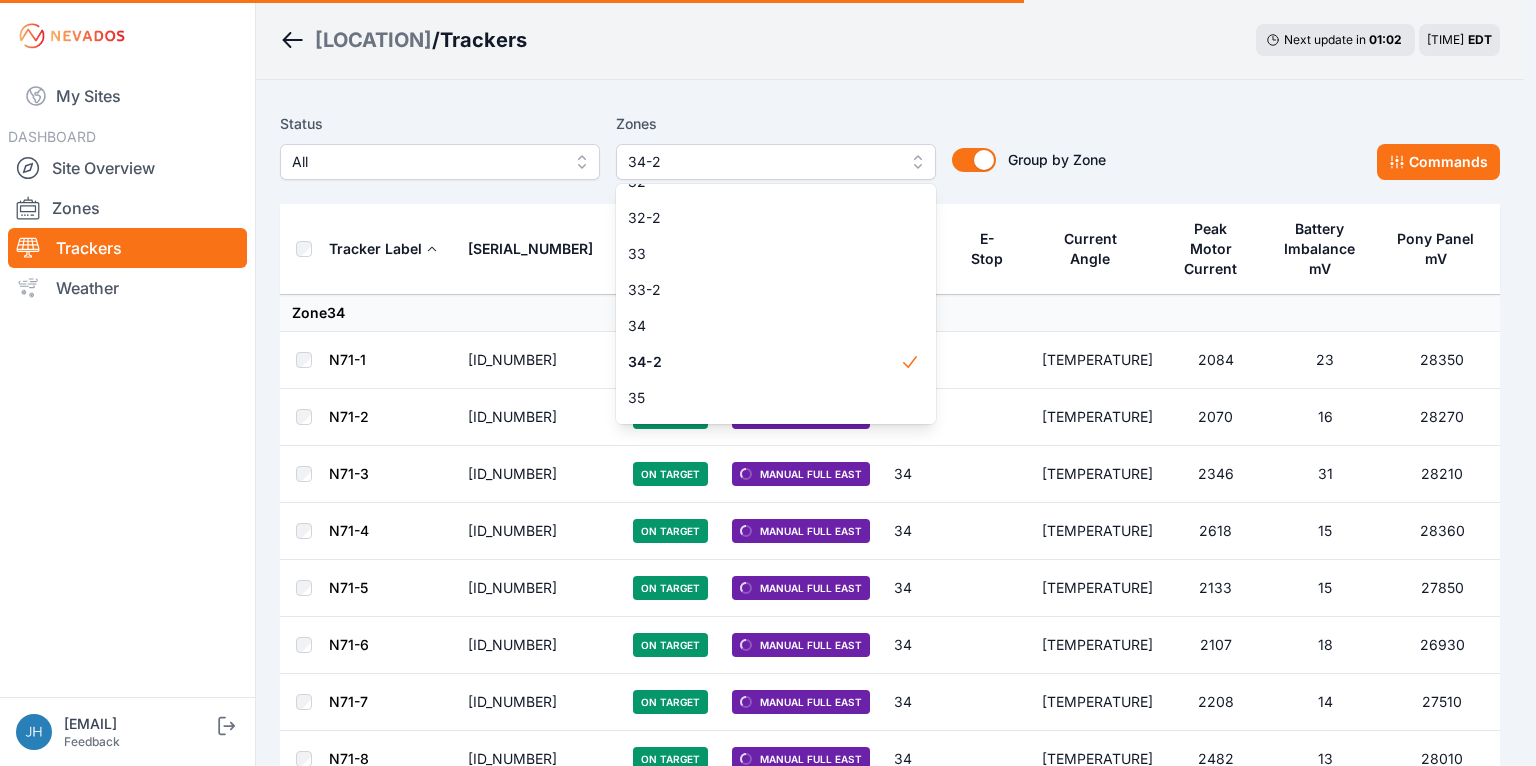 click on "Status All Zones 34-2 1 2 3 4 5 6 7 8 9 10 11 11-2 12 13 14 15 16 17 18 18-2 19 19-2 20 21 22 23 24 25 26 27 28 29 30 31 32 32-2 33 33-2 34 34-2 35 35-2 36 37 37-2 38 38-2 39 40 41 Group by Zone Group by Zone Commands" at bounding box center [890, 146] 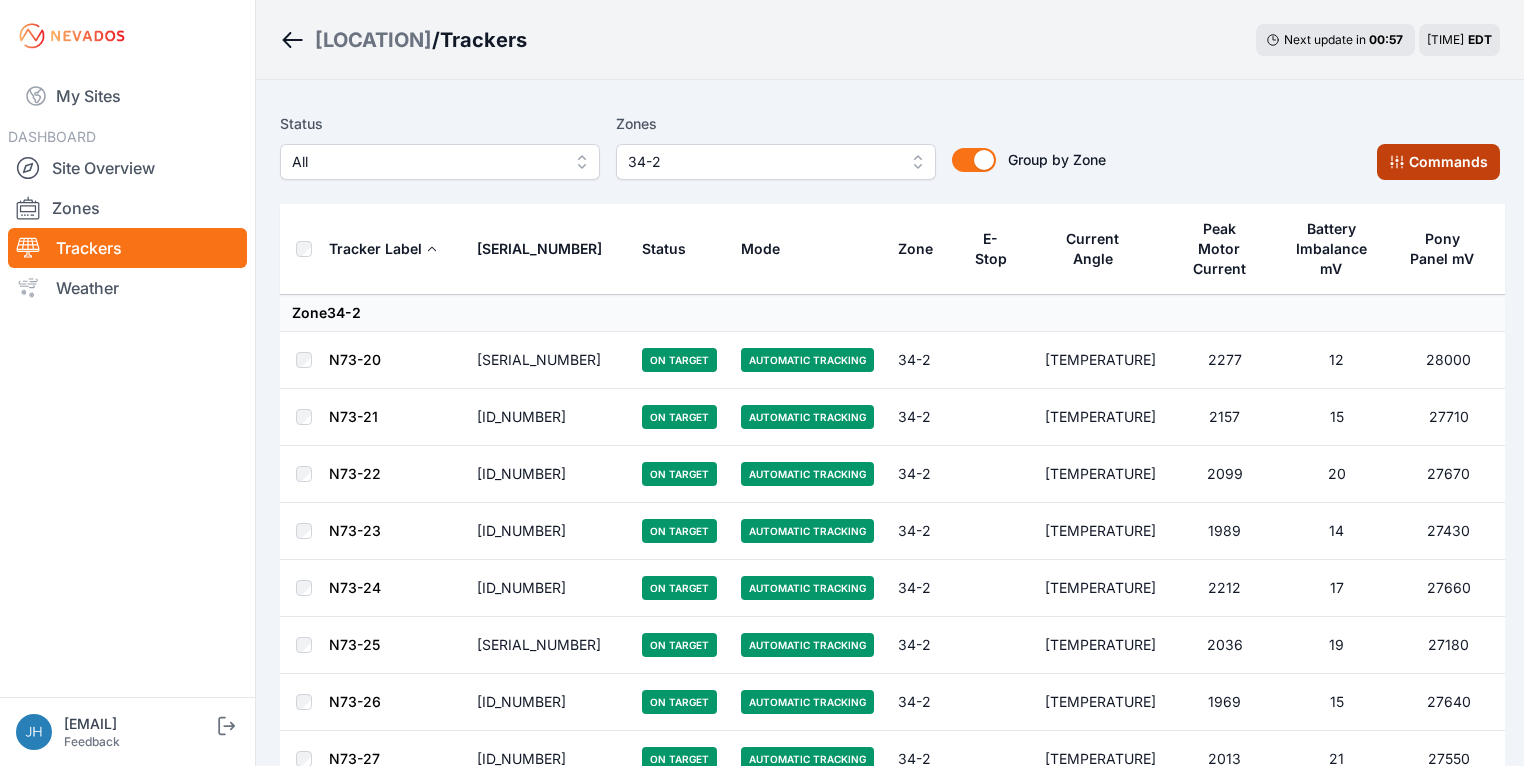 click on "Commands" at bounding box center (1438, 162) 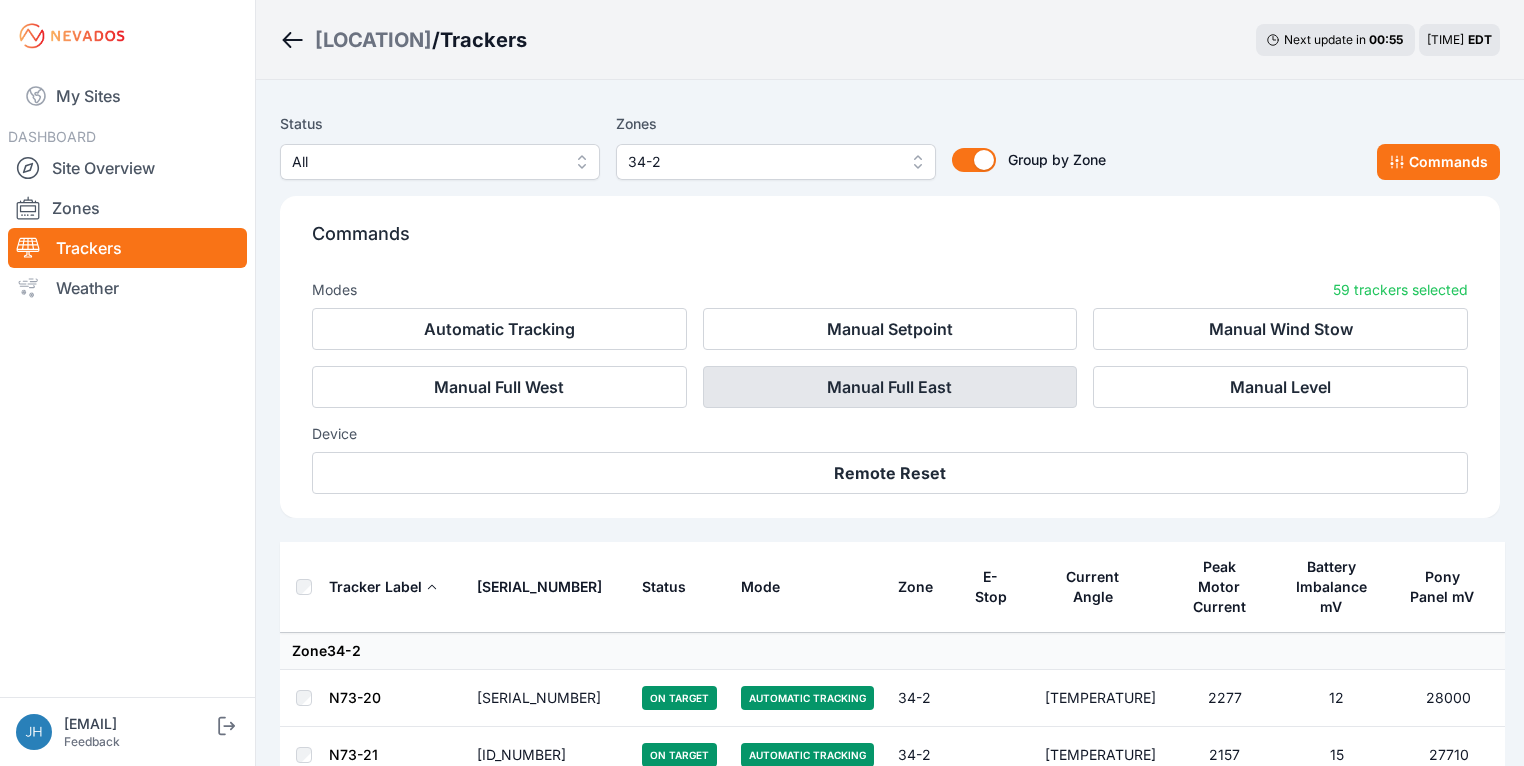 click on "•••••• •••• ••••" at bounding box center [890, 387] 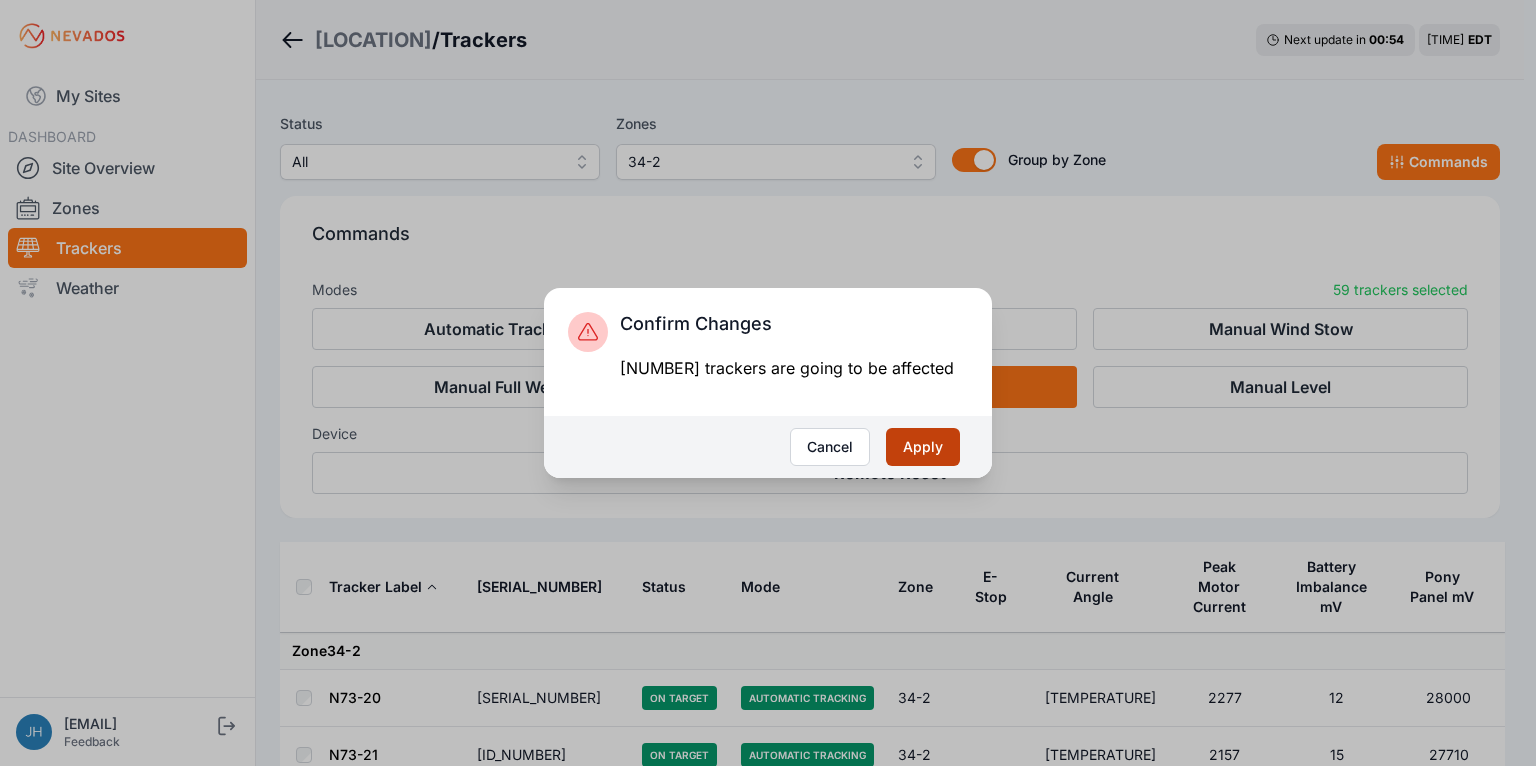 click on "•••••" at bounding box center [923, 447] 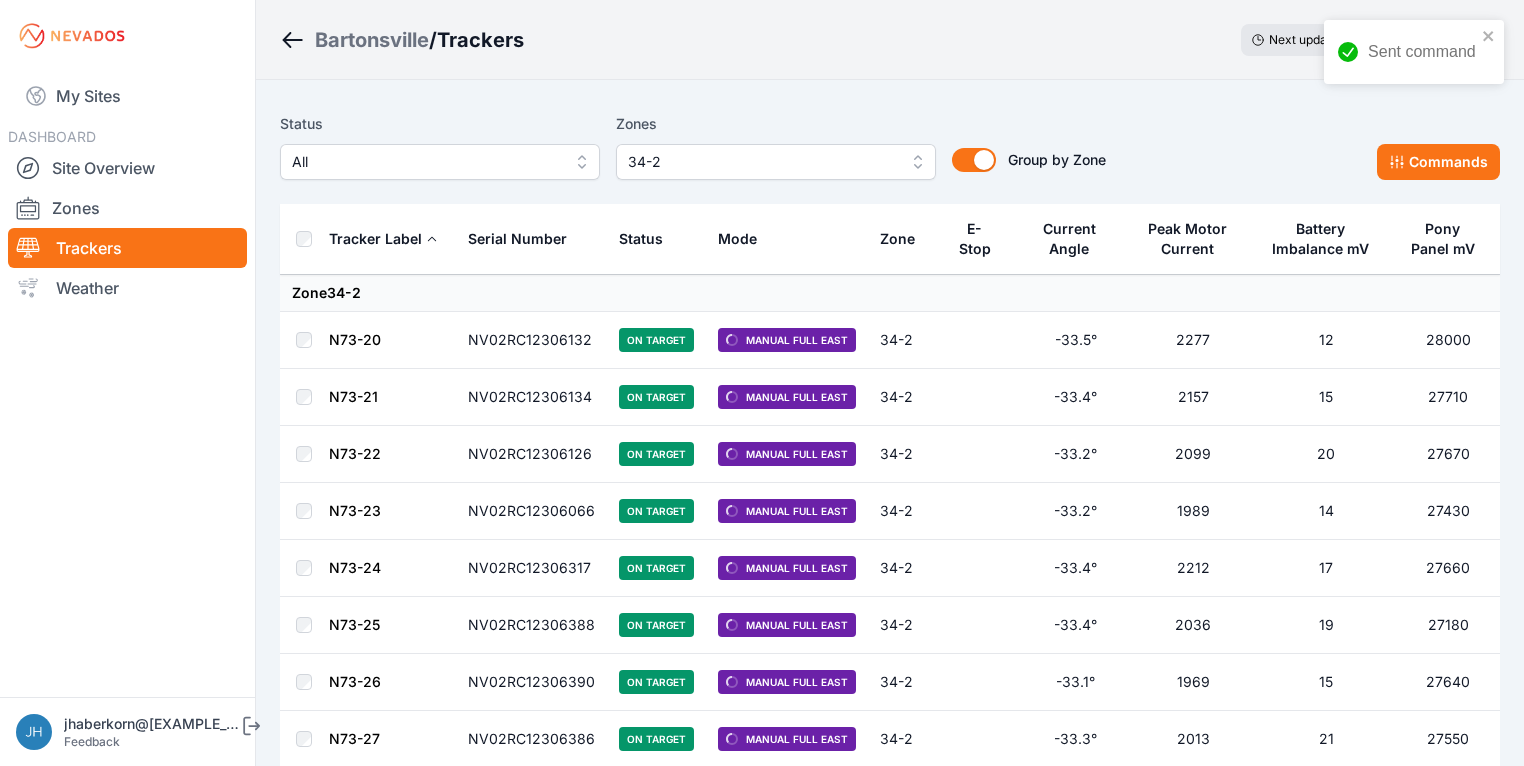 scroll, scrollTop: 0, scrollLeft: 0, axis: both 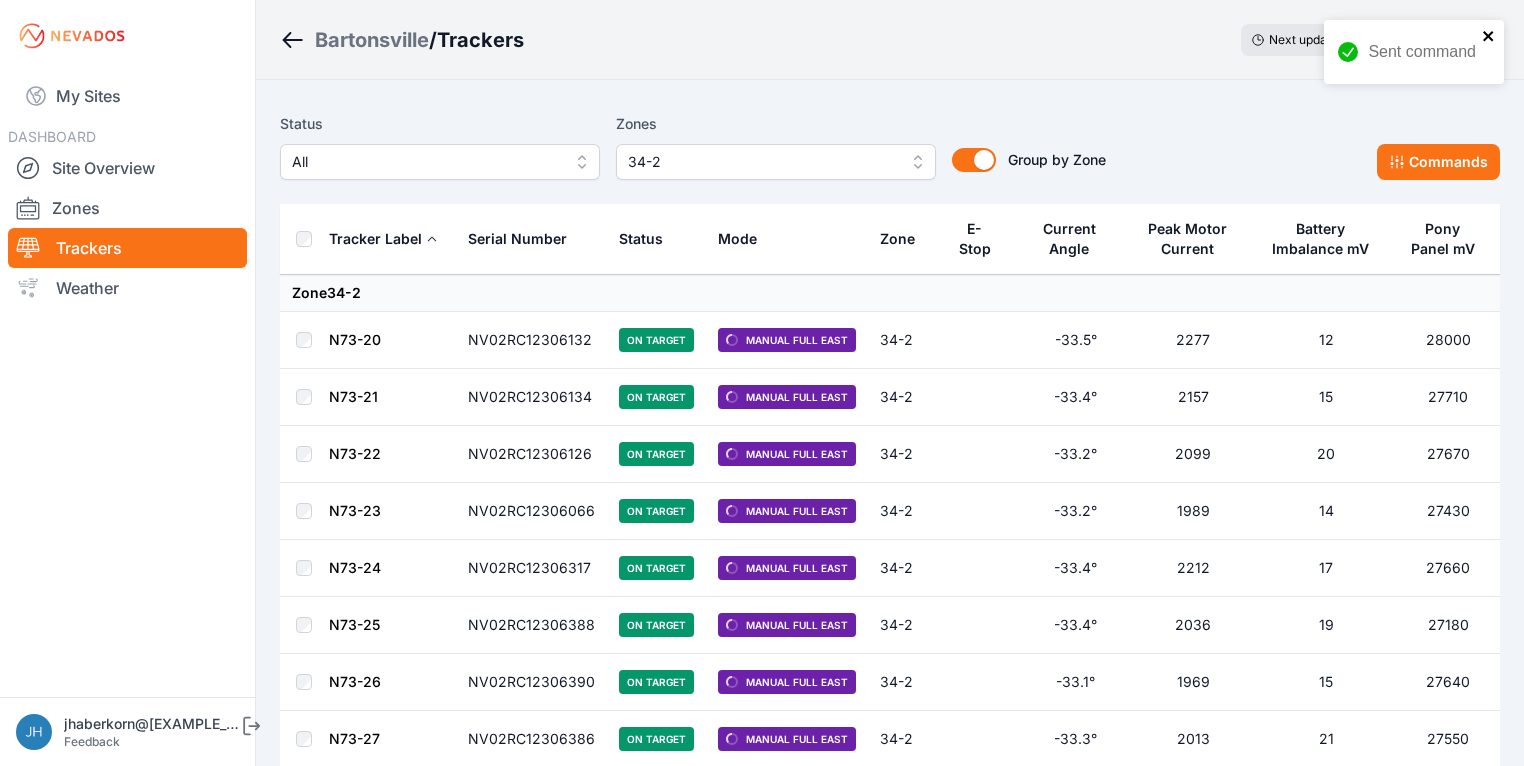 click at bounding box center [1488, 36] 